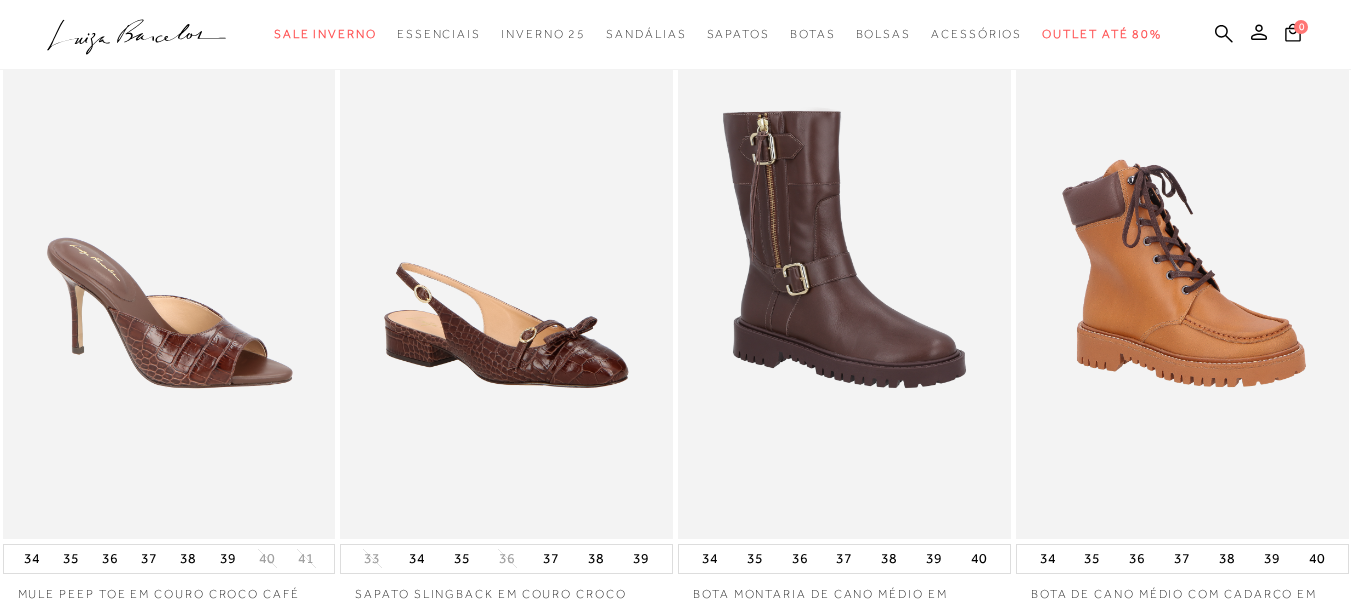 scroll, scrollTop: 300, scrollLeft: 0, axis: vertical 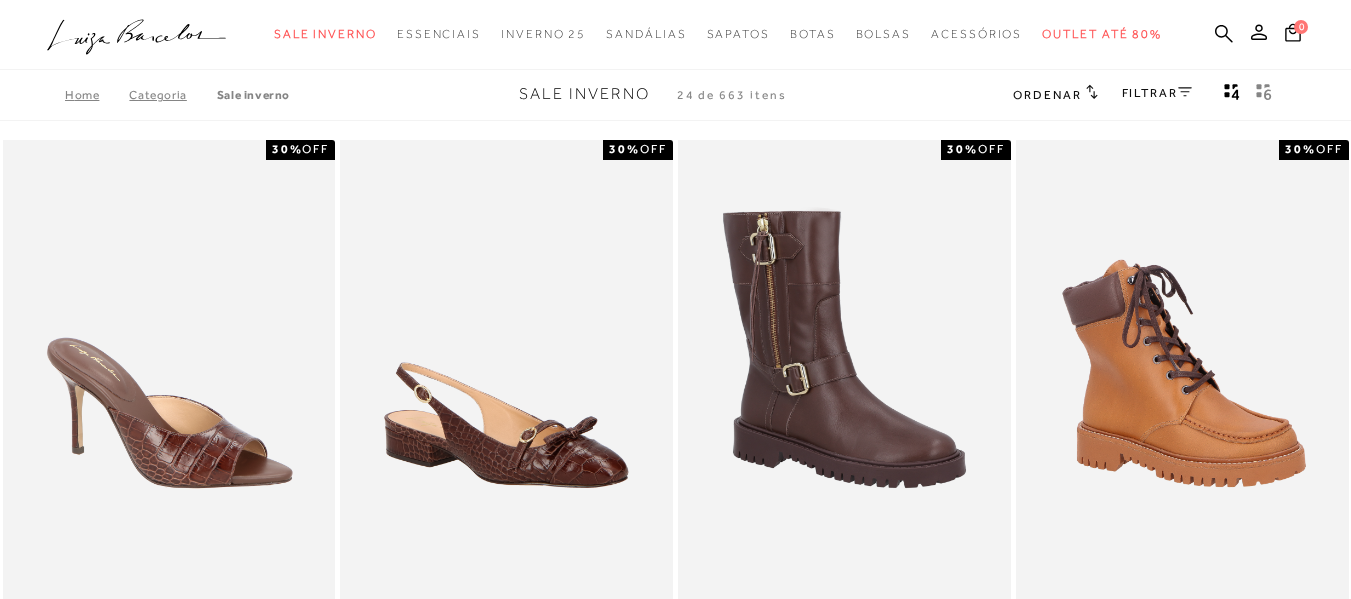 click on "FILTRAR" at bounding box center [1157, 93] 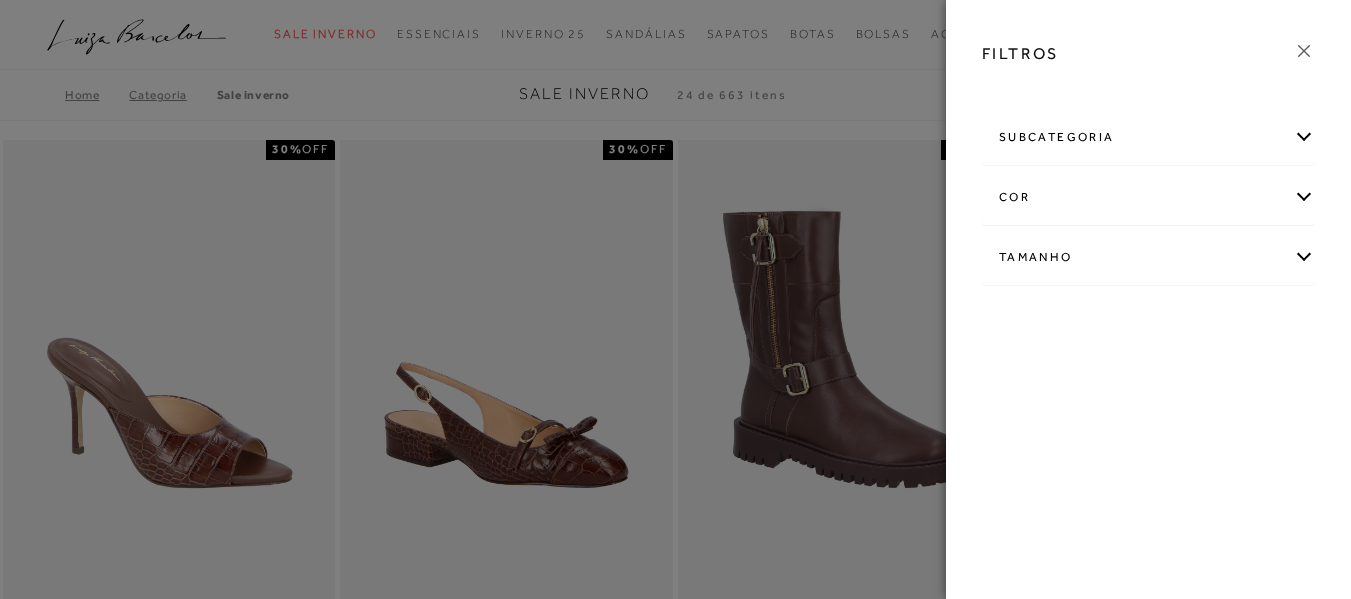 click on "Tamanho" at bounding box center [1148, 257] 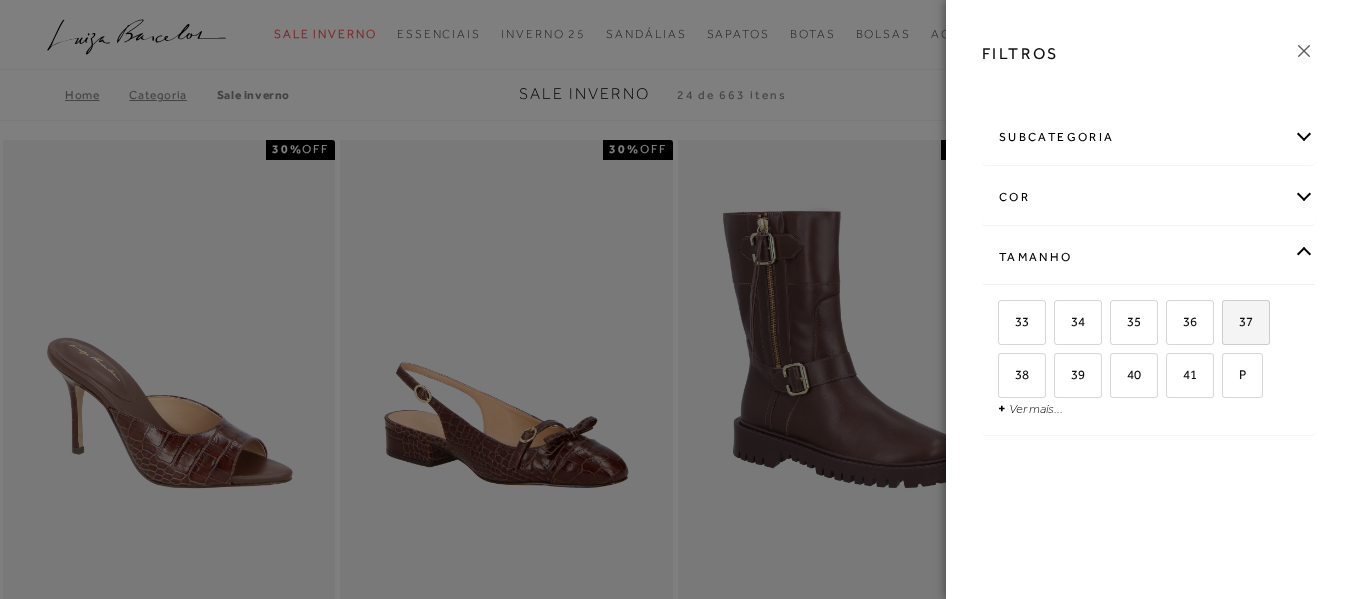click on "37" at bounding box center [1246, 322] 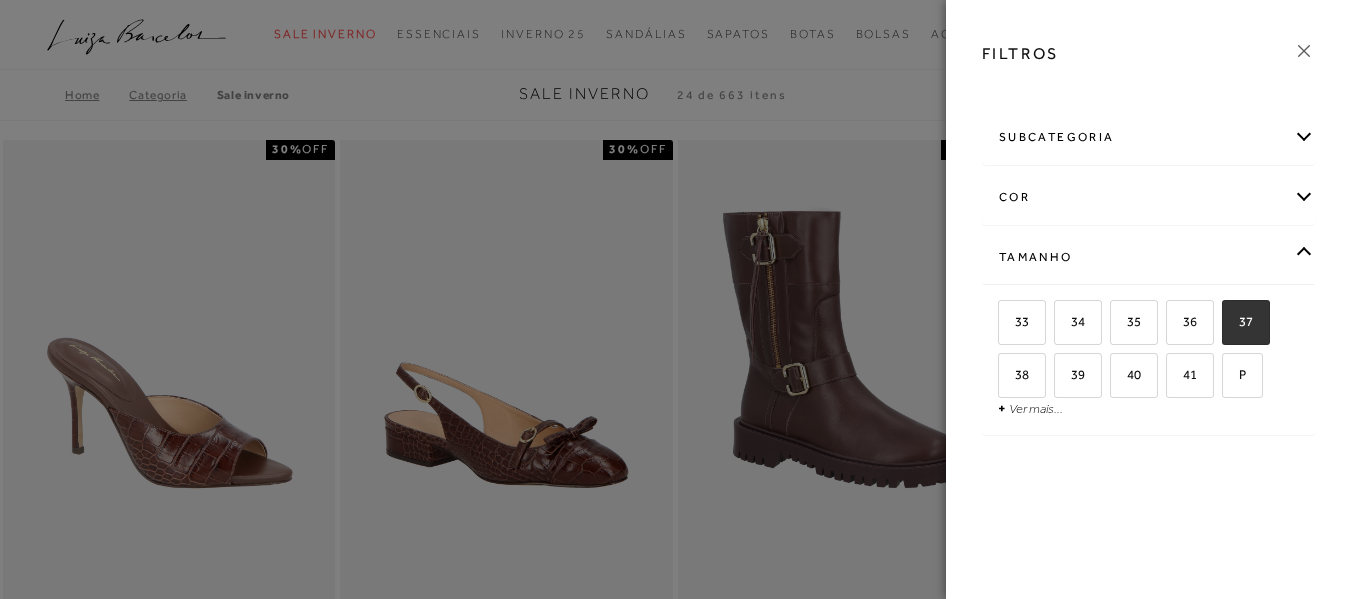 checkbox on "true" 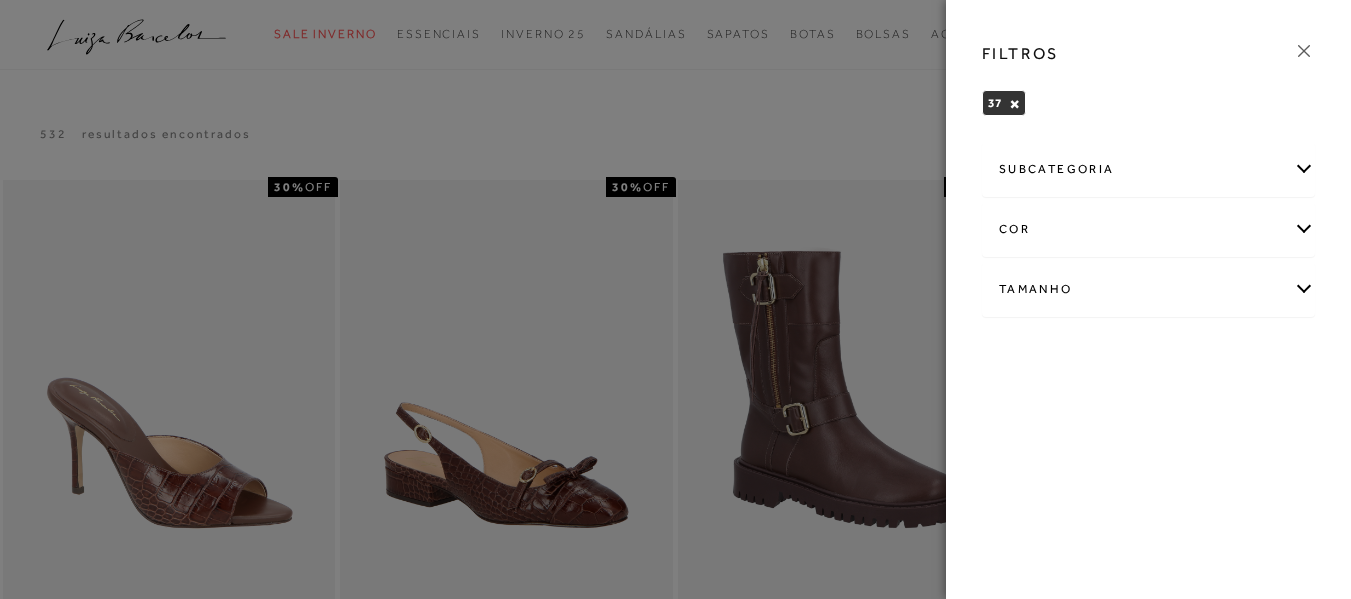 click 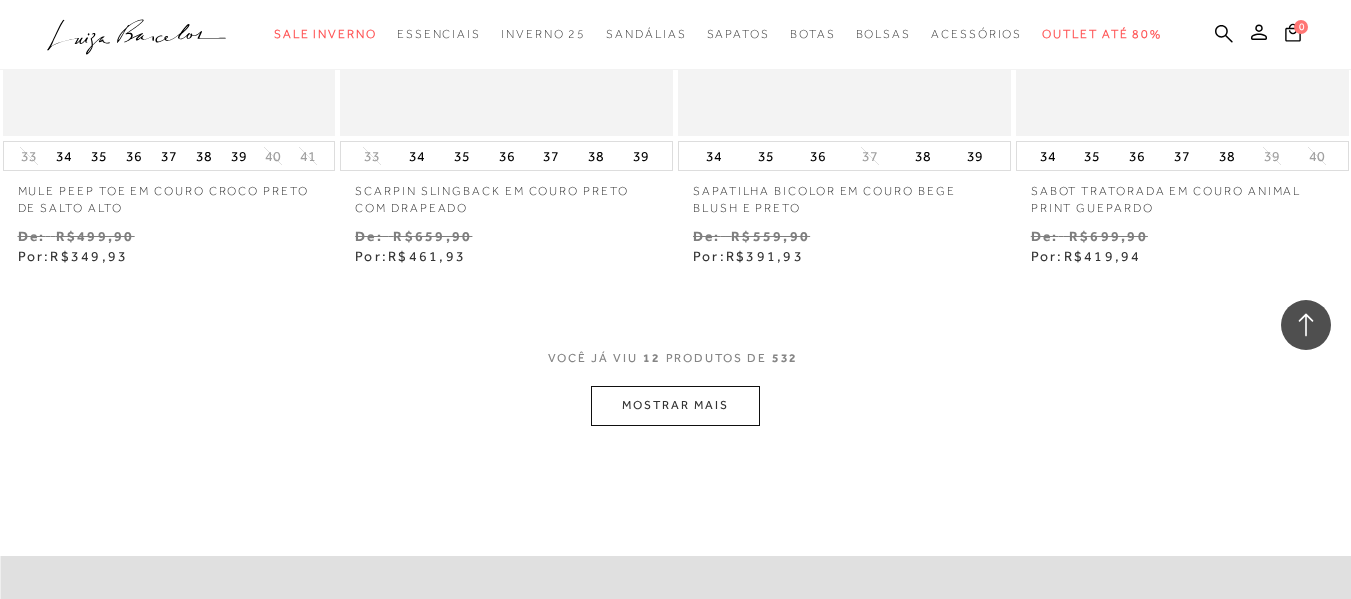 scroll, scrollTop: 1900, scrollLeft: 0, axis: vertical 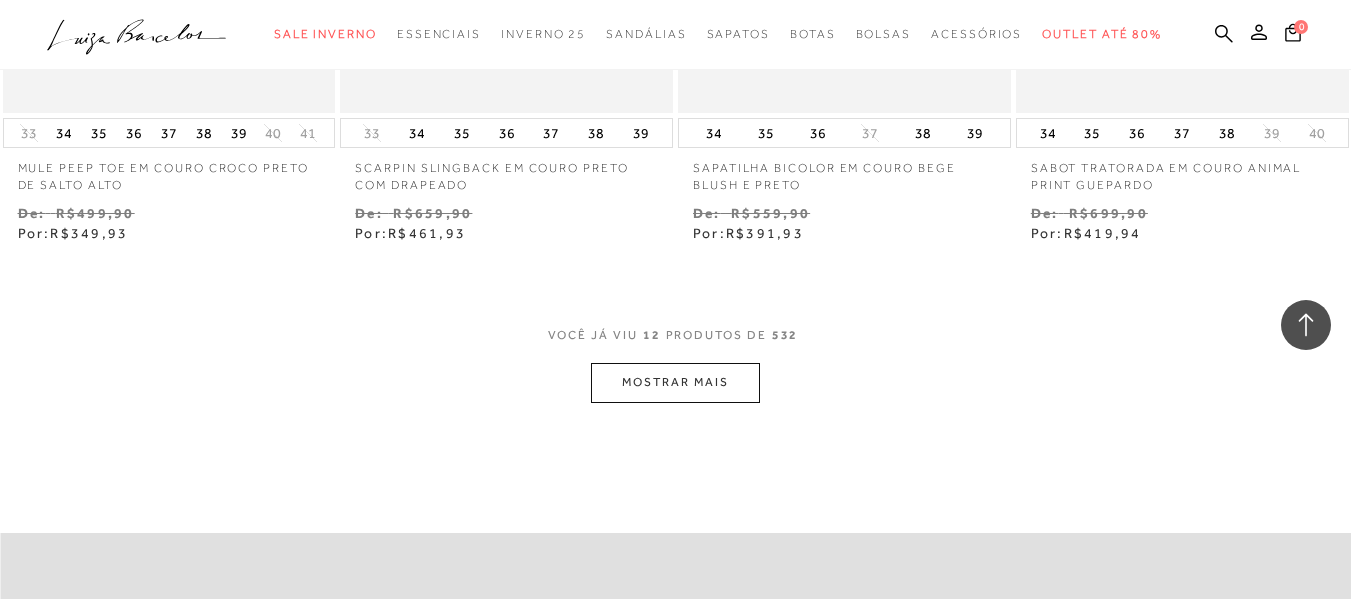 click on "MOSTRAR MAIS" at bounding box center [675, 382] 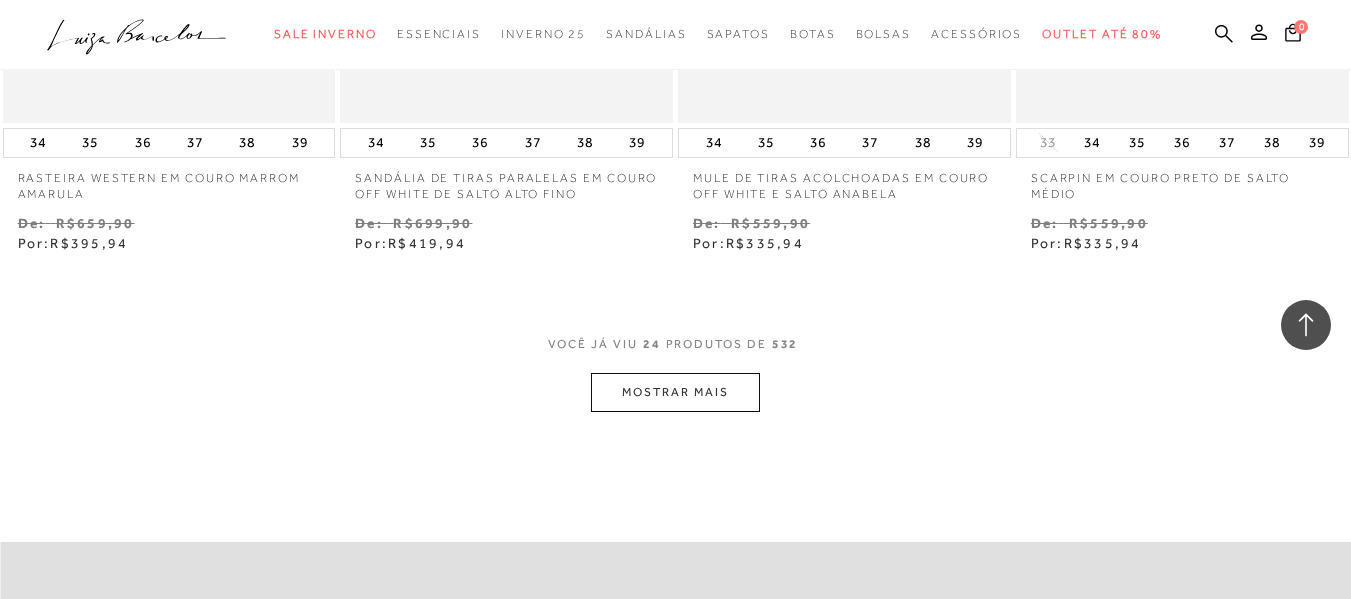 scroll, scrollTop: 3900, scrollLeft: 0, axis: vertical 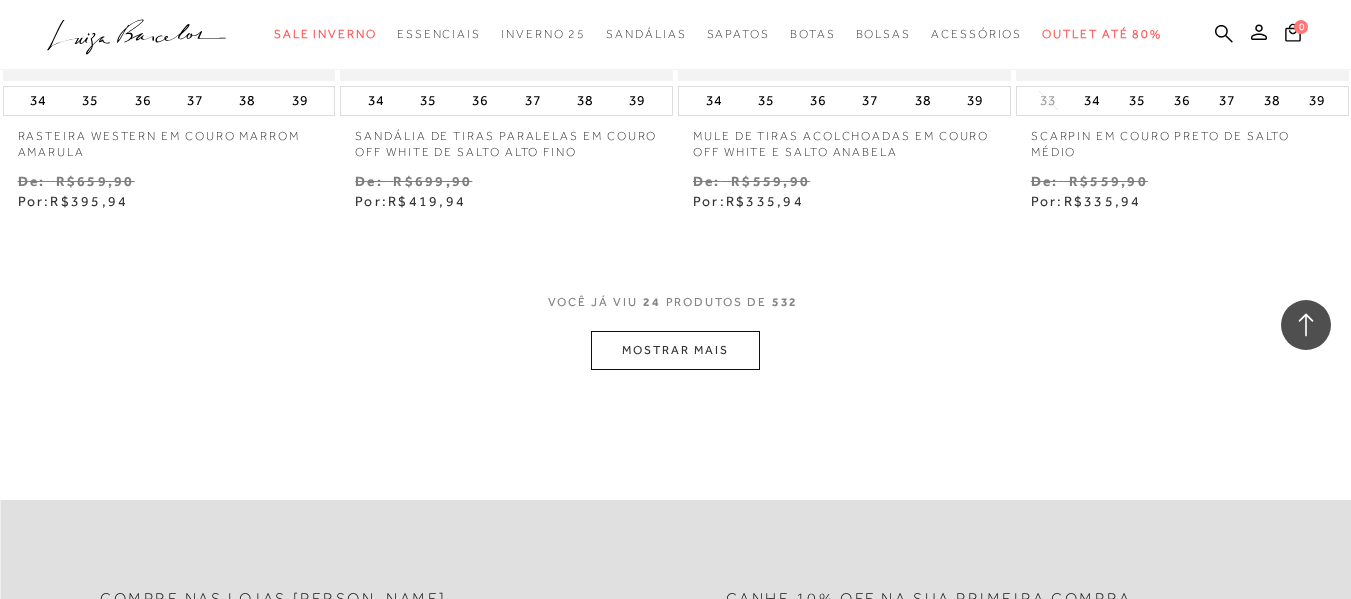 click on "MOSTRAR MAIS" at bounding box center [675, 350] 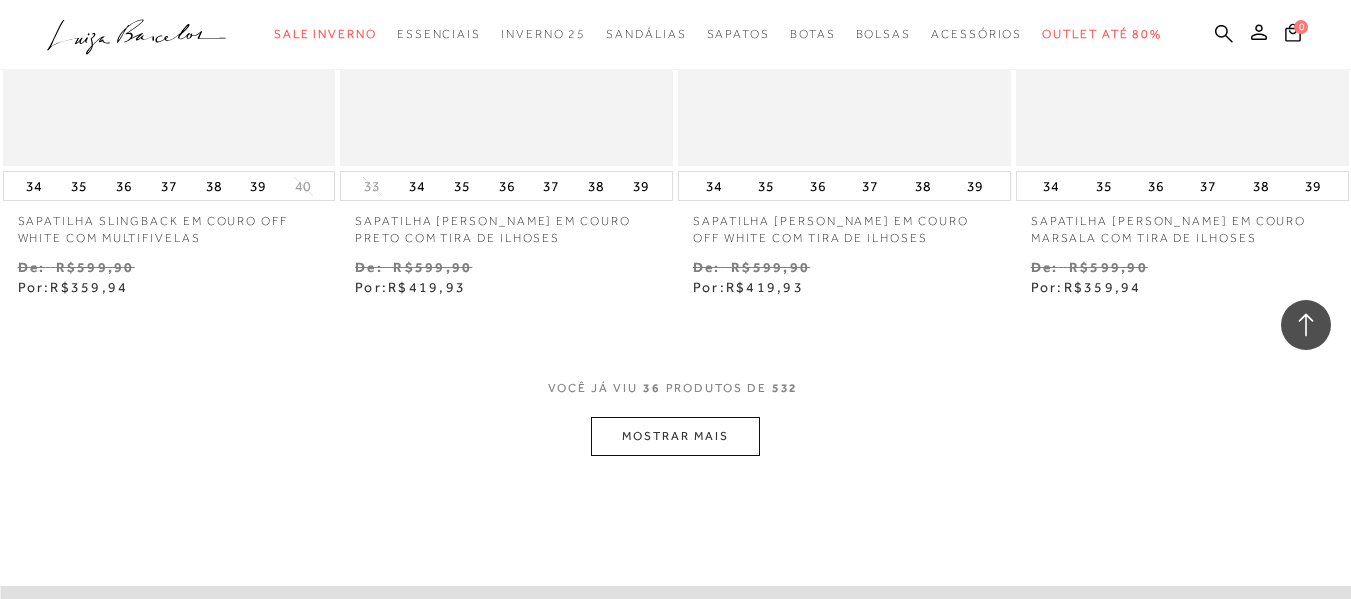 scroll, scrollTop: 5800, scrollLeft: 0, axis: vertical 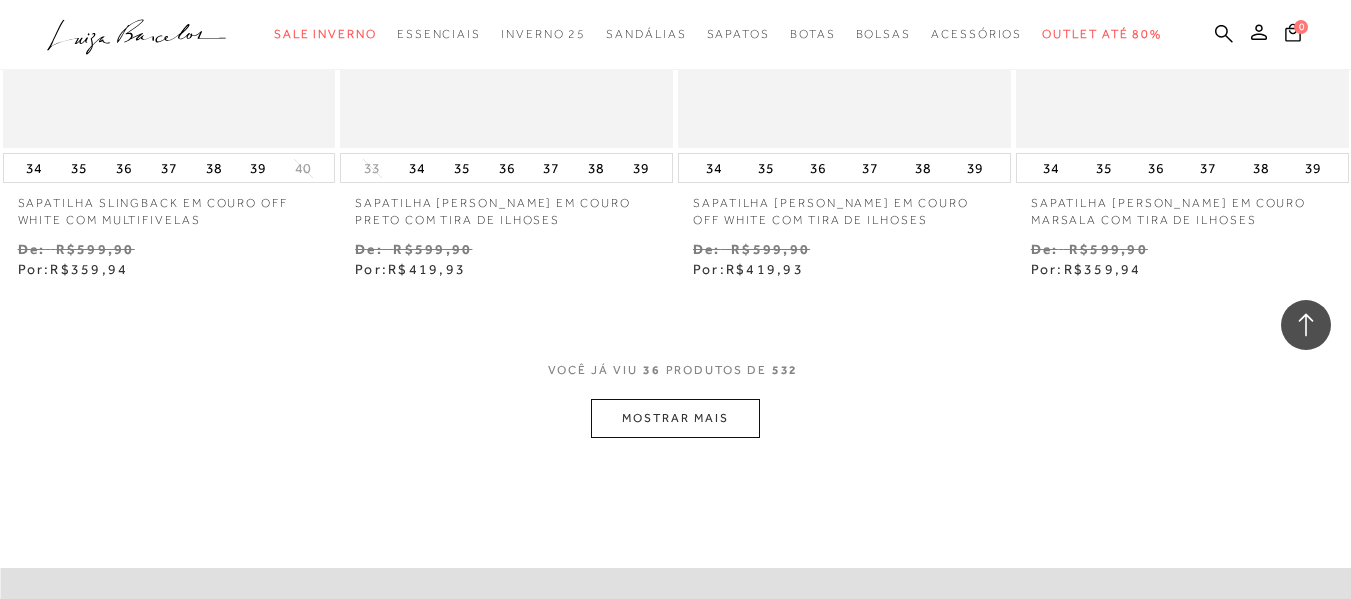 click on "MOSTRAR MAIS" at bounding box center (675, 418) 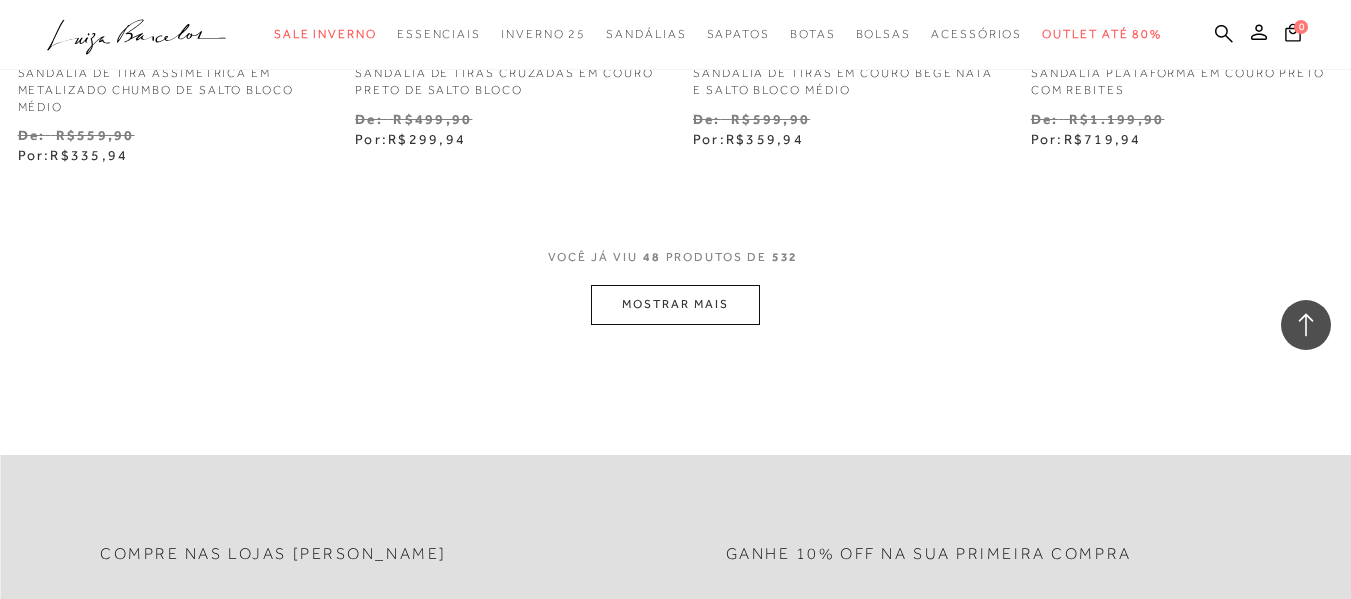 scroll, scrollTop: 7900, scrollLeft: 0, axis: vertical 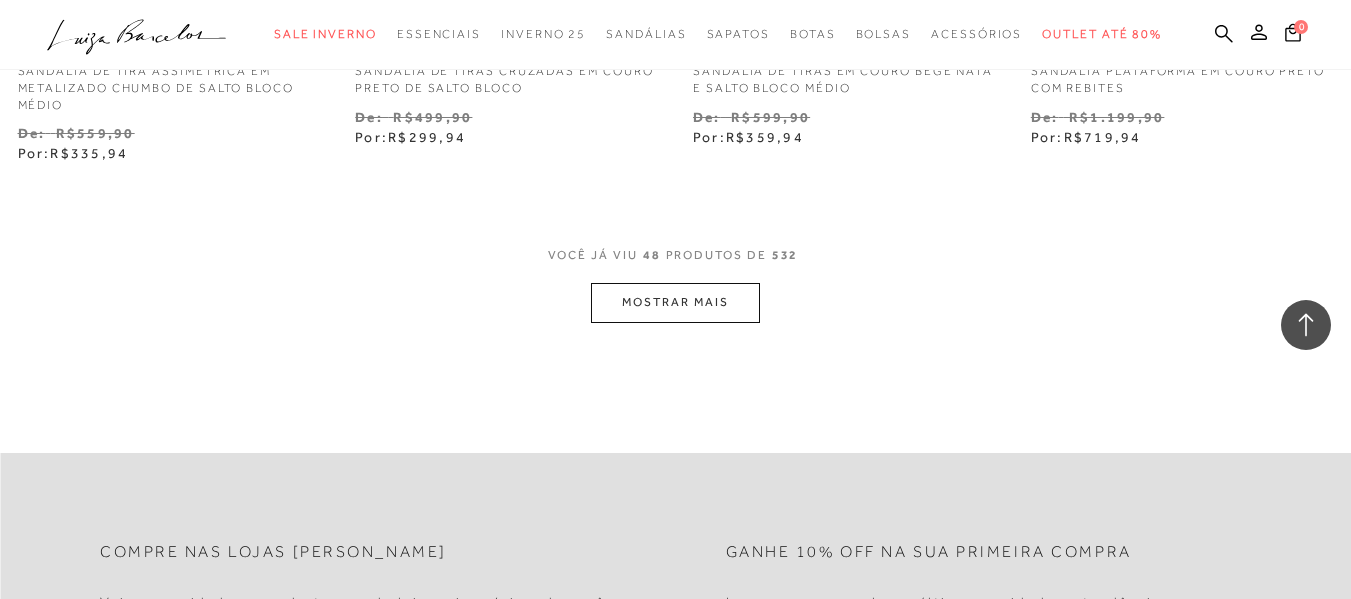 click on "MOSTRAR MAIS" at bounding box center [675, 302] 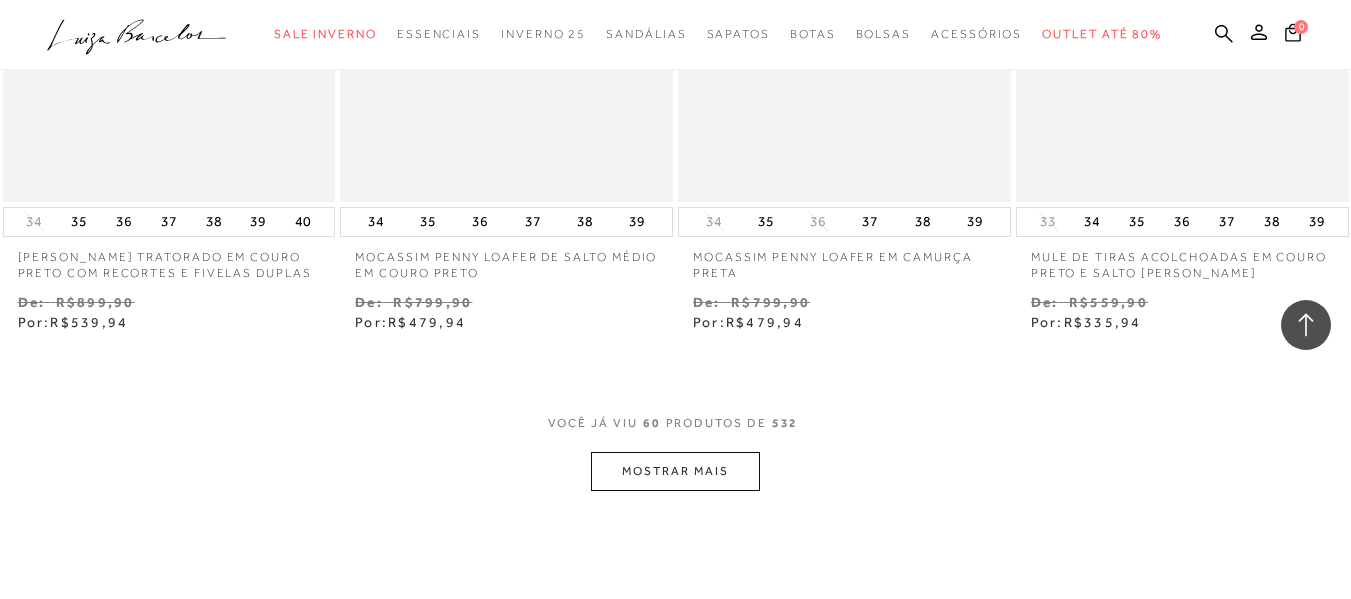 scroll, scrollTop: 9700, scrollLeft: 0, axis: vertical 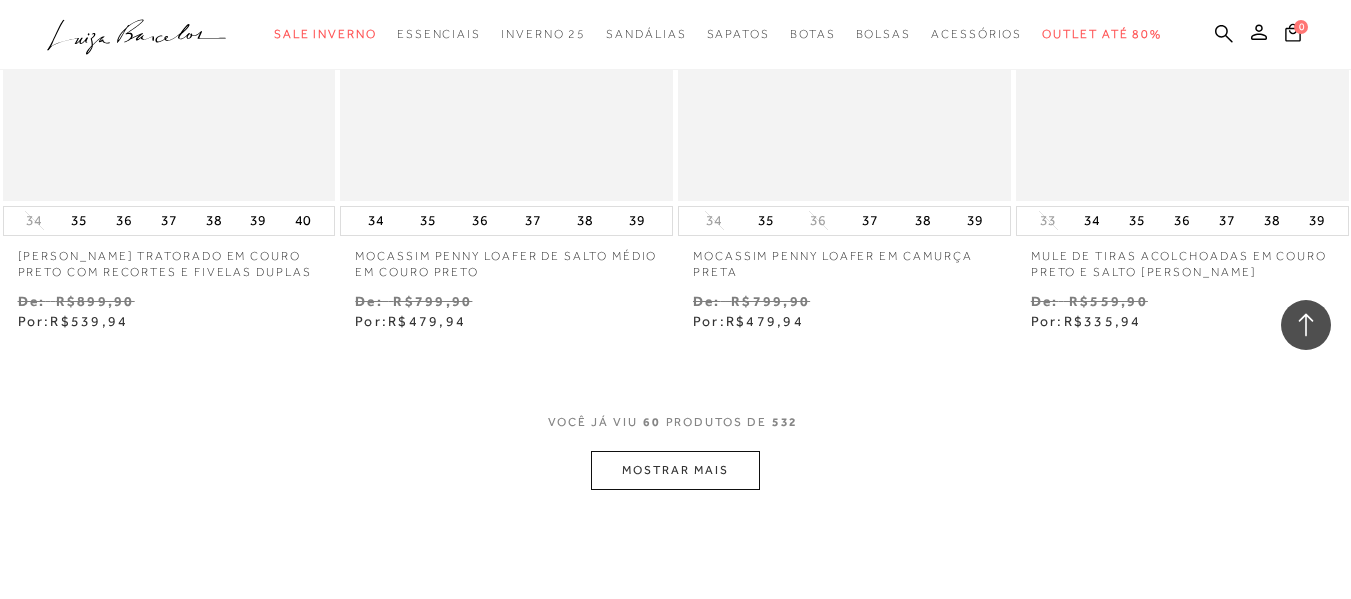 click on "MOSTRAR MAIS" at bounding box center [675, 470] 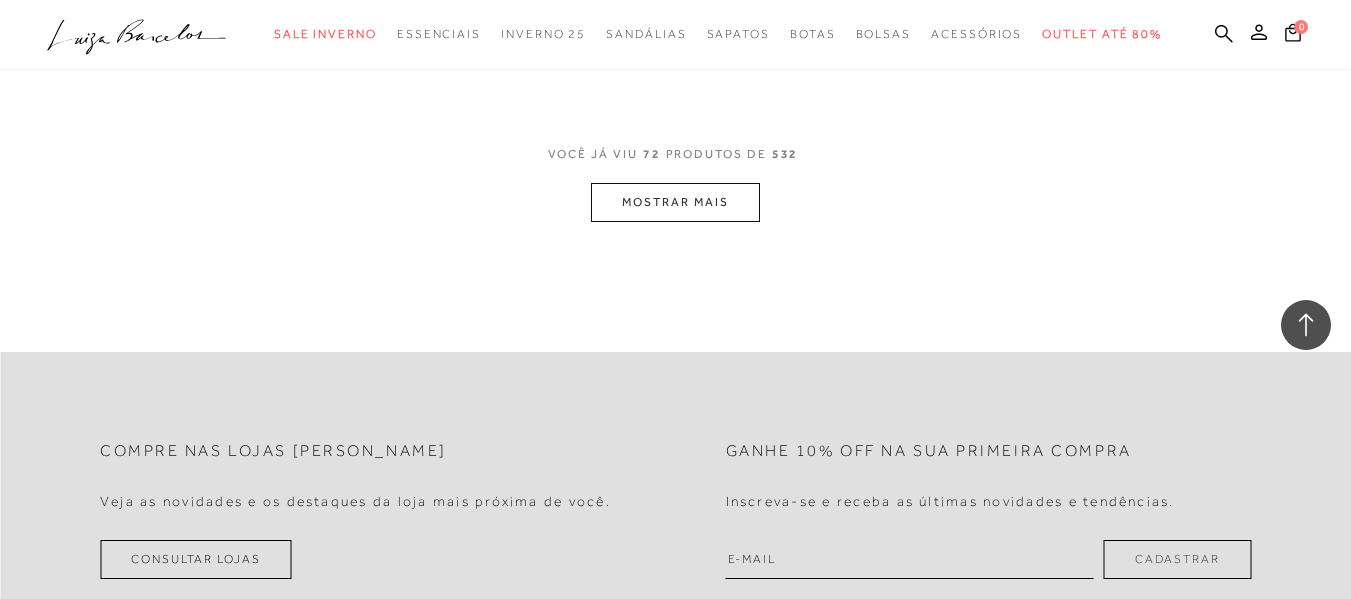 scroll, scrollTop: 11900, scrollLeft: 0, axis: vertical 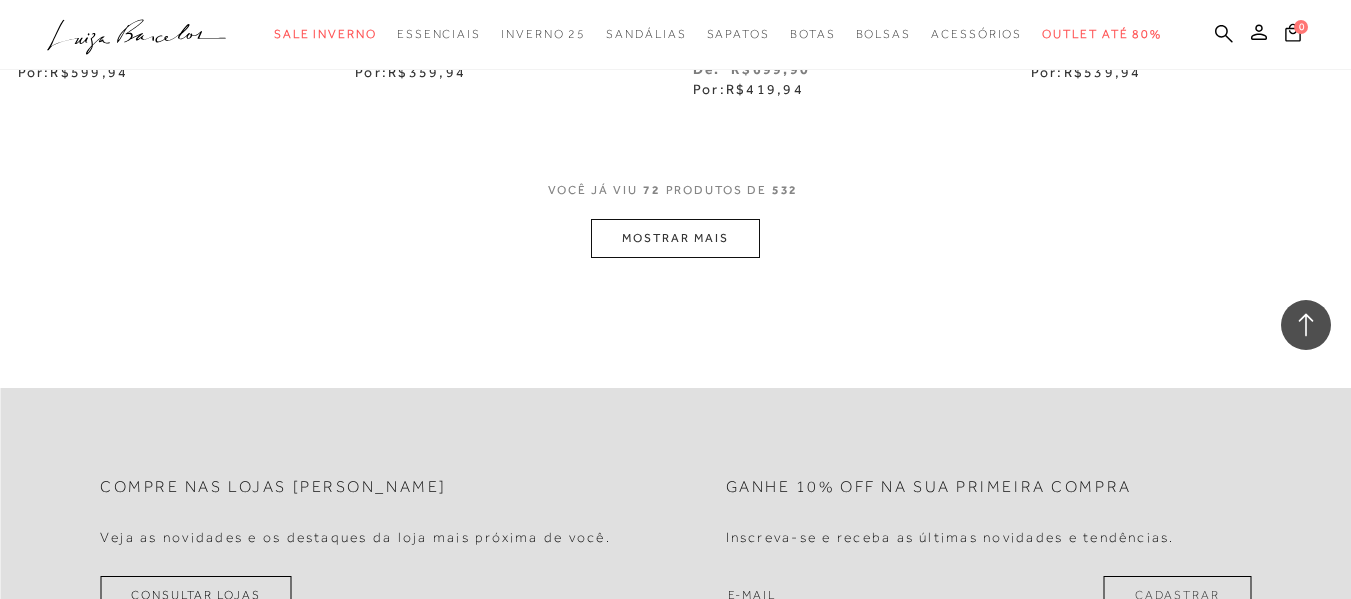 click on "MOSTRAR MAIS" at bounding box center [675, 238] 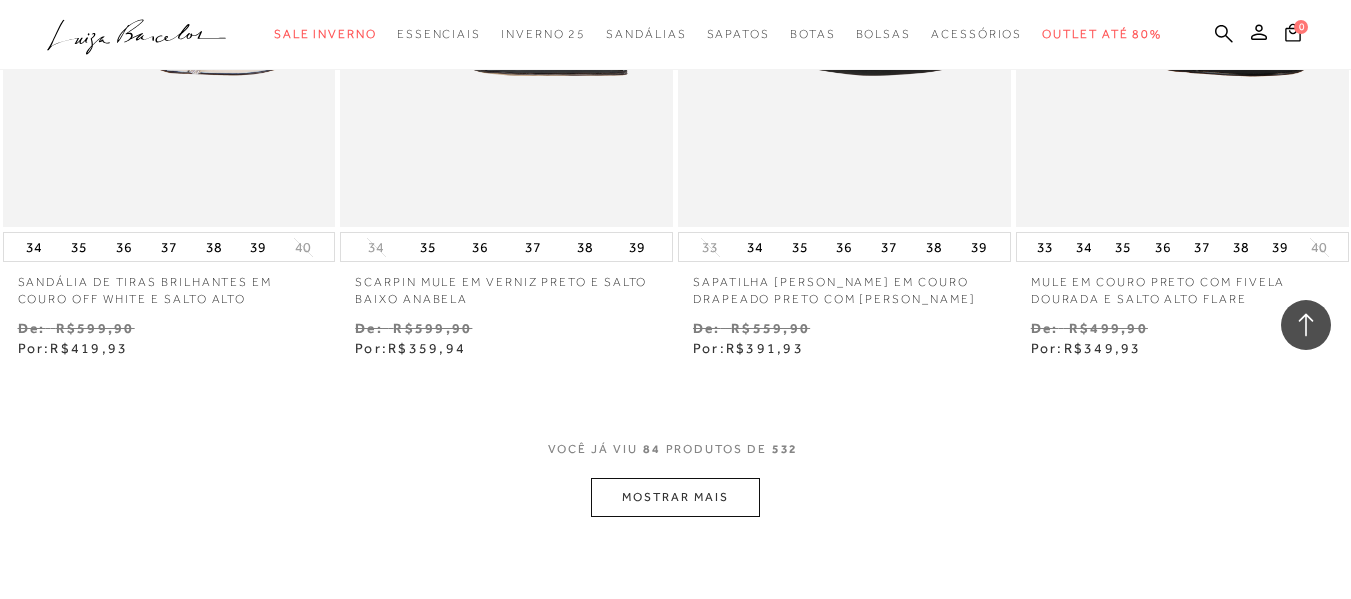 scroll, scrollTop: 13600, scrollLeft: 0, axis: vertical 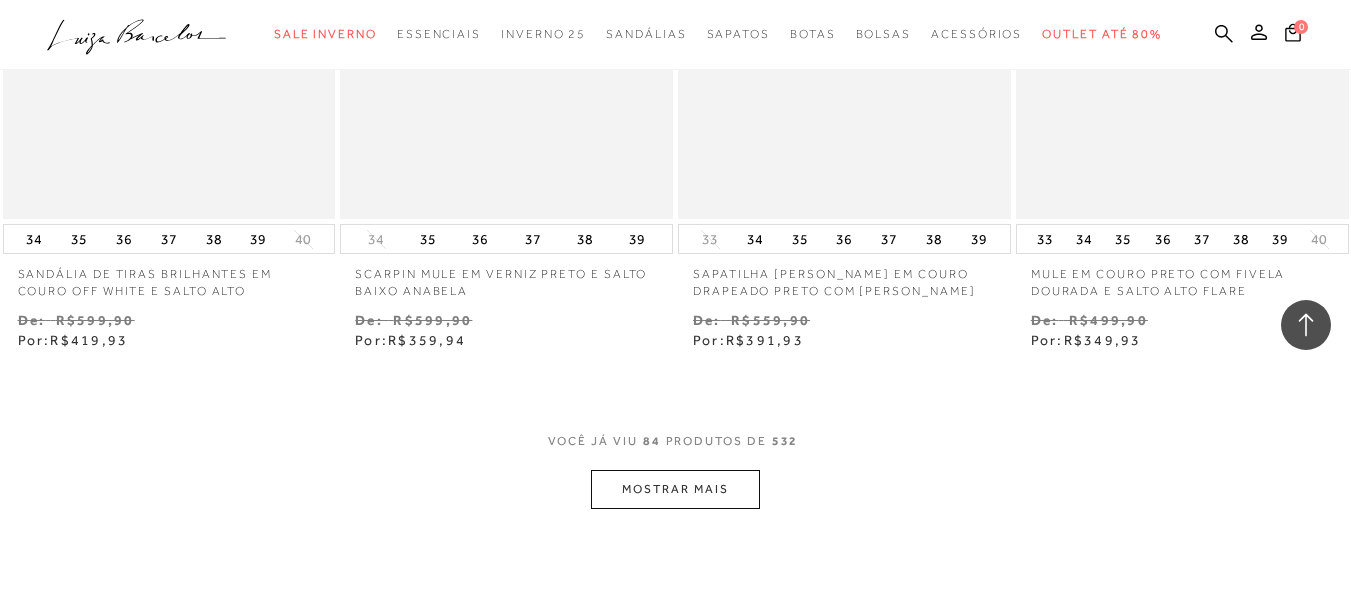 click on "MOSTRAR MAIS" at bounding box center [675, 489] 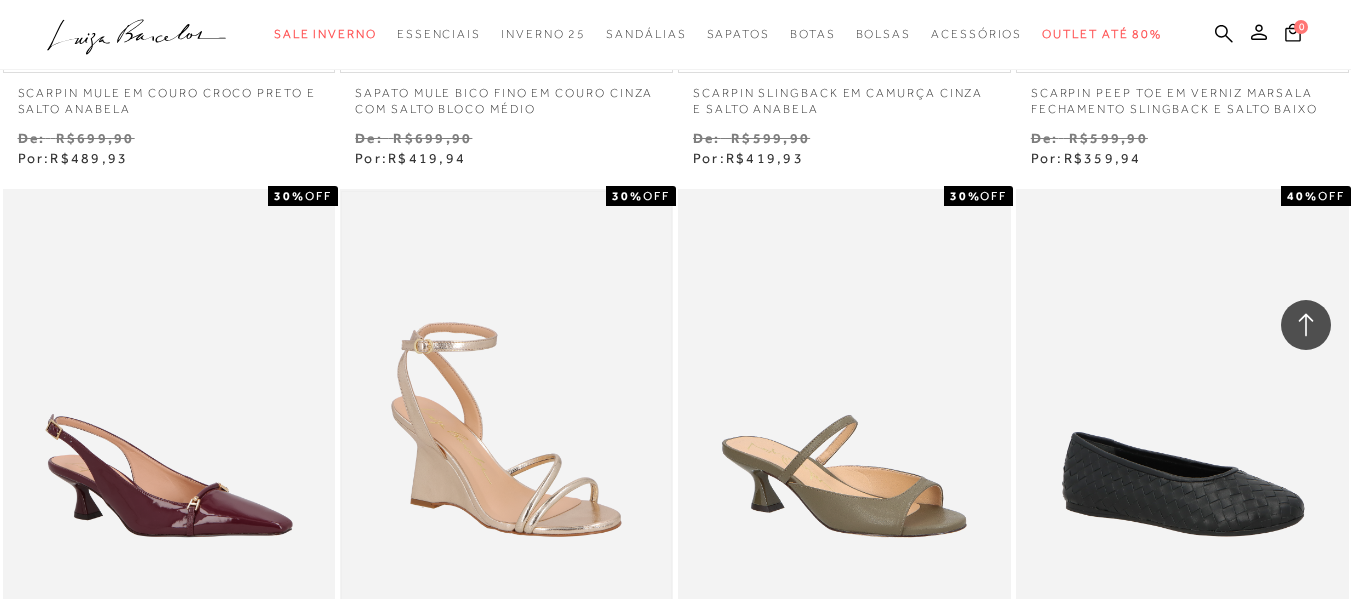 scroll, scrollTop: 14500, scrollLeft: 0, axis: vertical 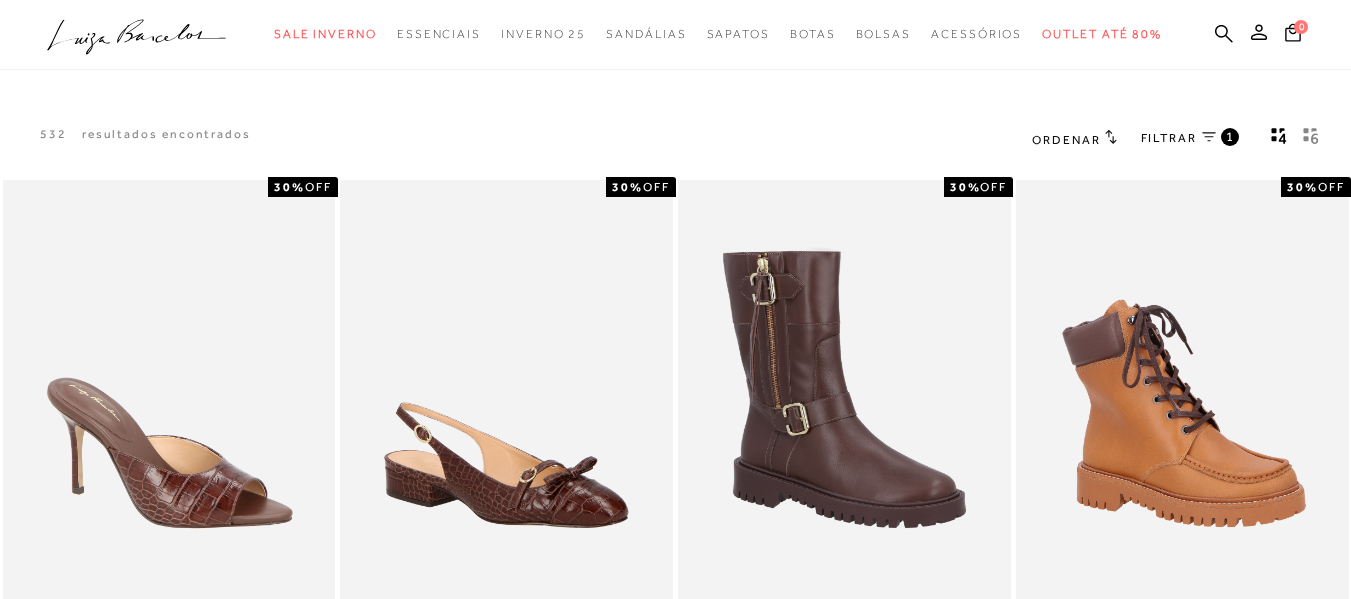 click on "FILTRAR
1" at bounding box center (1190, 139) 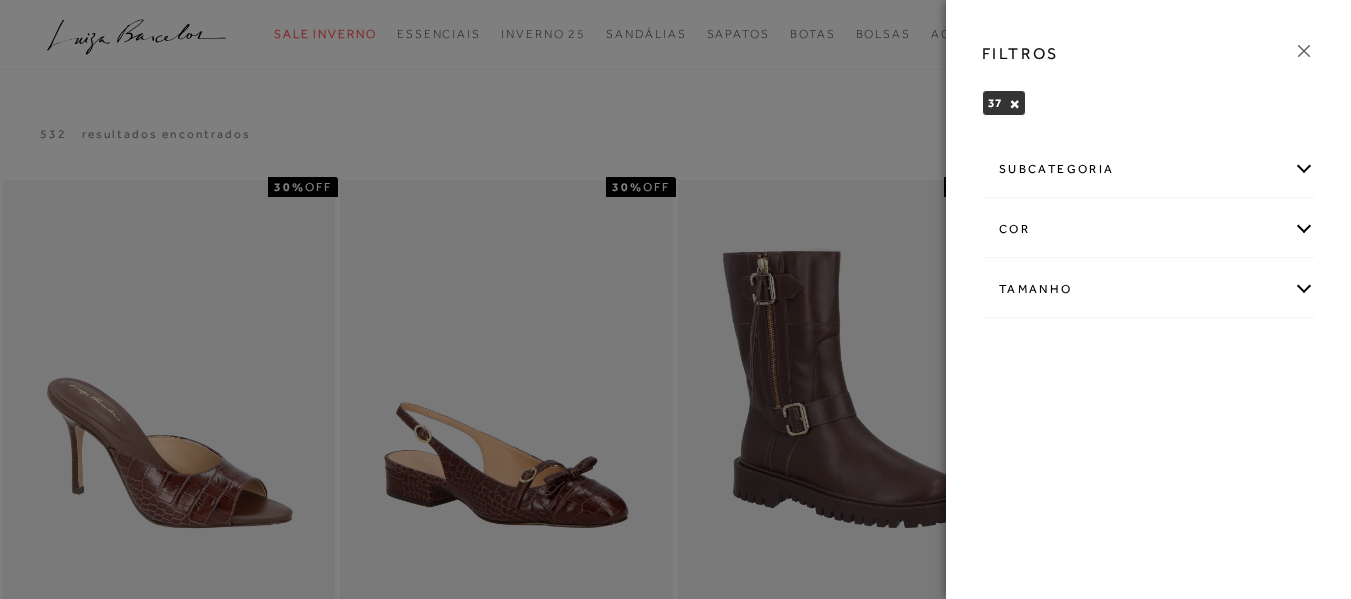 click on "subcategoria" at bounding box center (1148, 169) 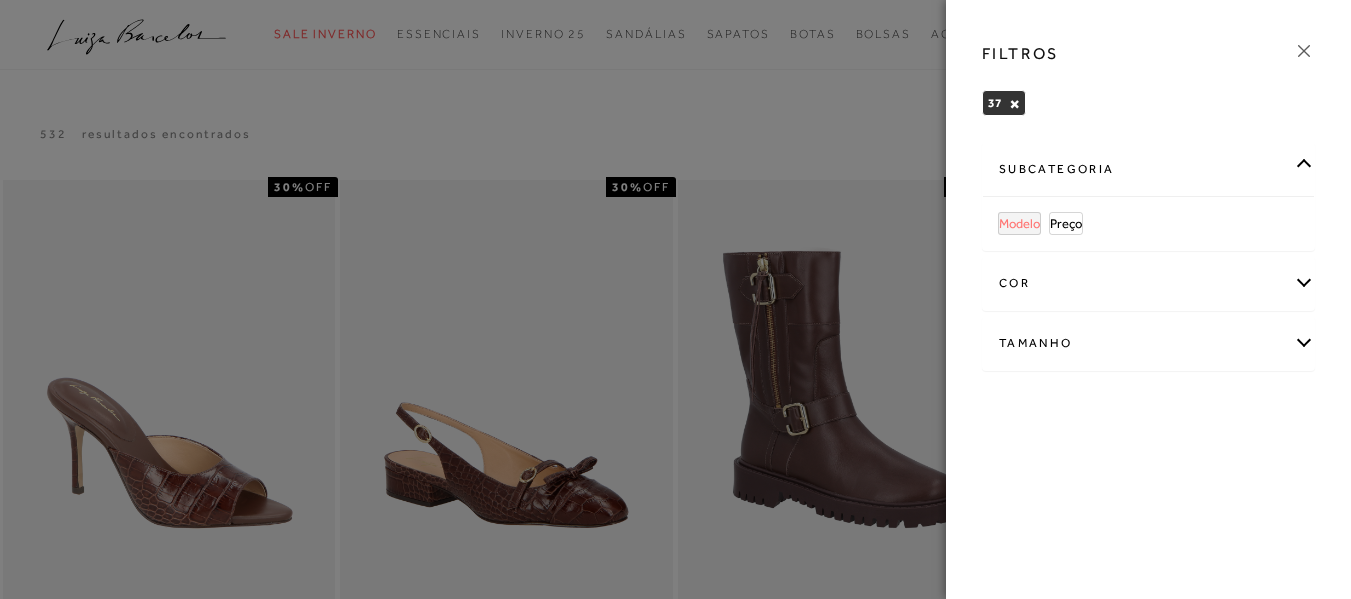 click on "Modelo" at bounding box center [1019, 223] 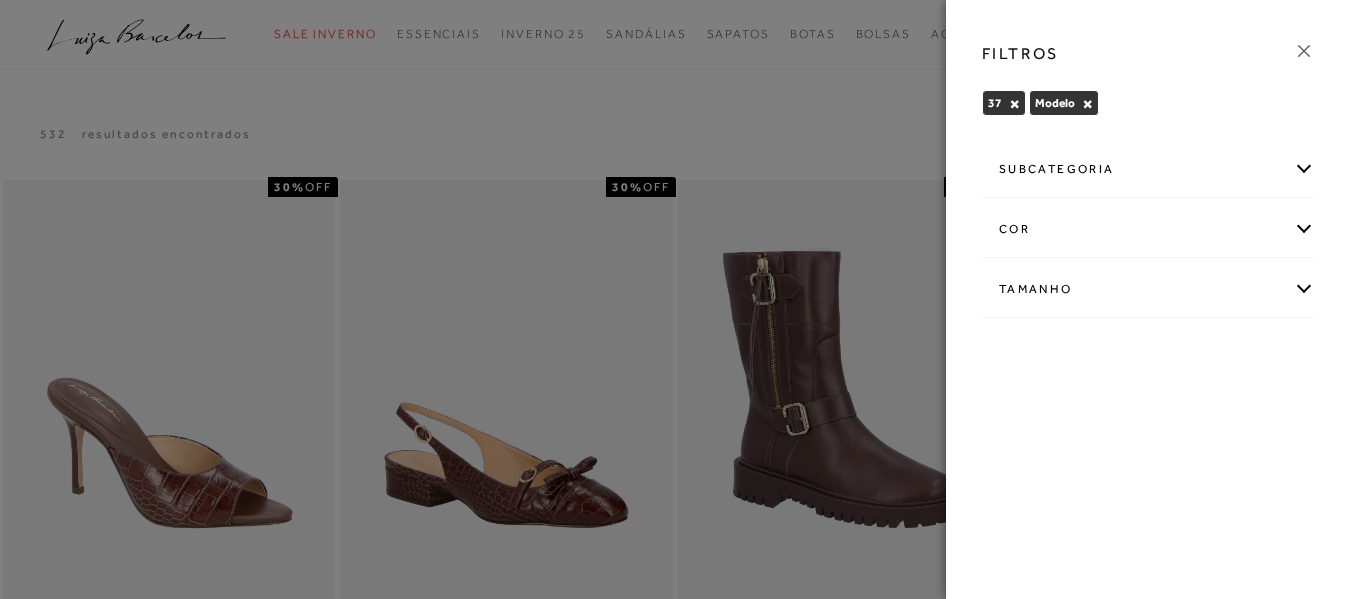 click on "subcategoria" at bounding box center (1148, 169) 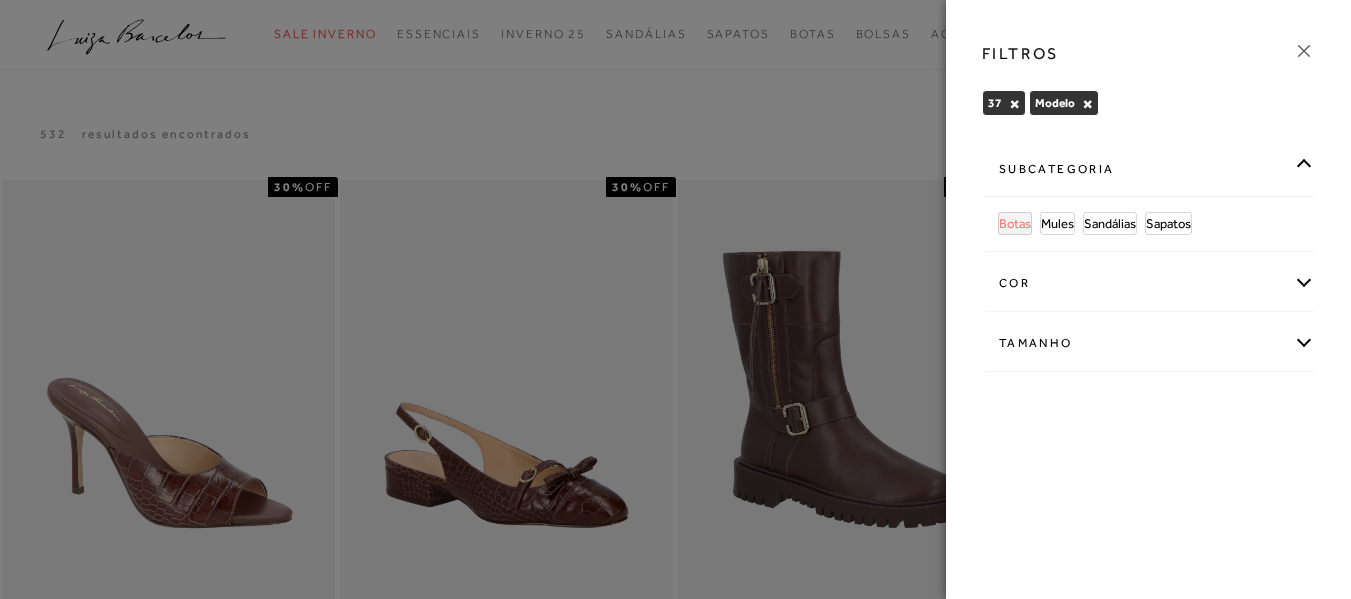 click on "Botas" at bounding box center [1015, 223] 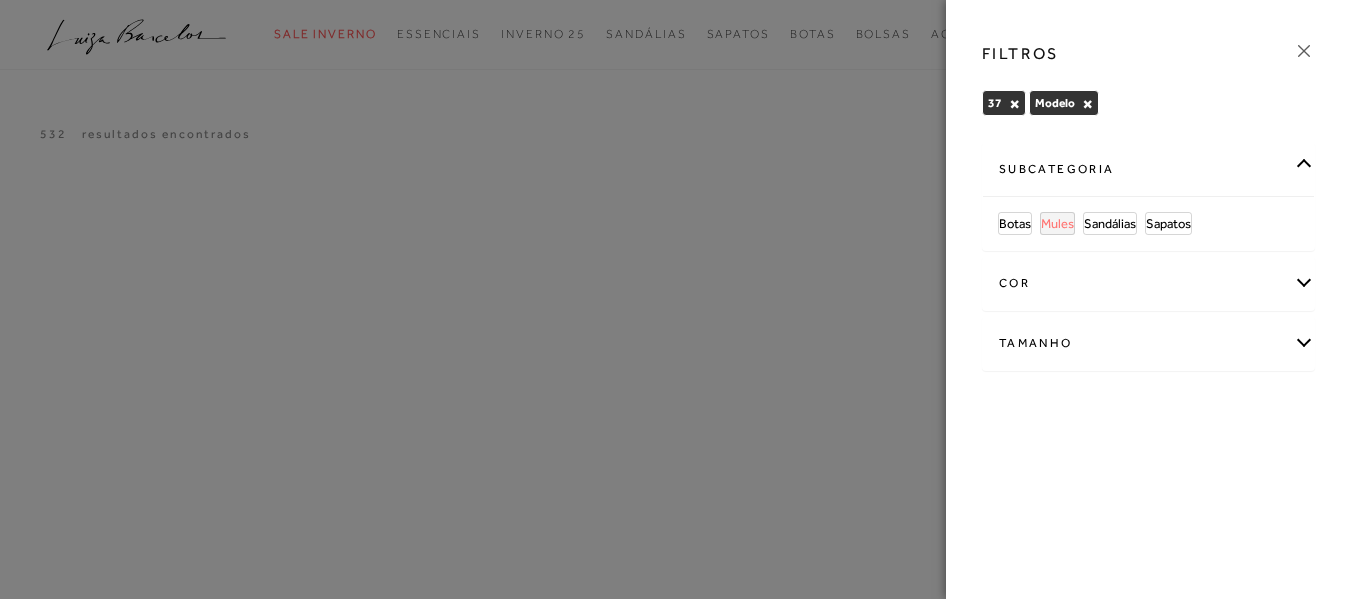 click on "Mules" at bounding box center (1057, 223) 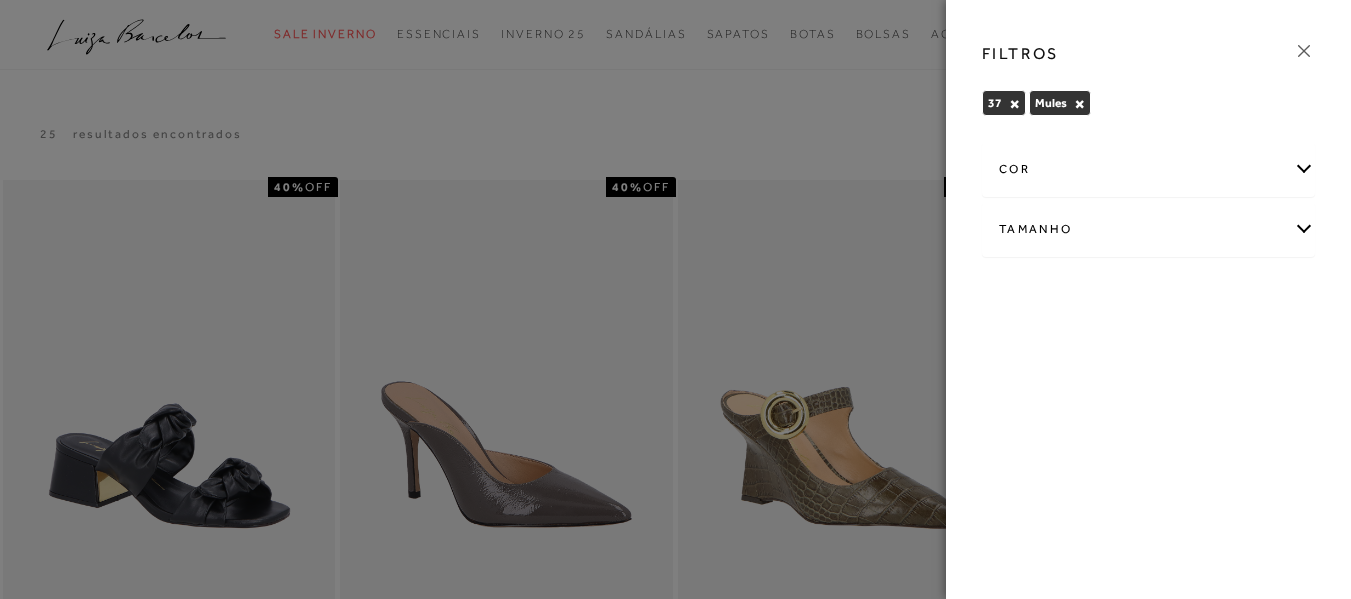 click on "×" at bounding box center (1079, 104) 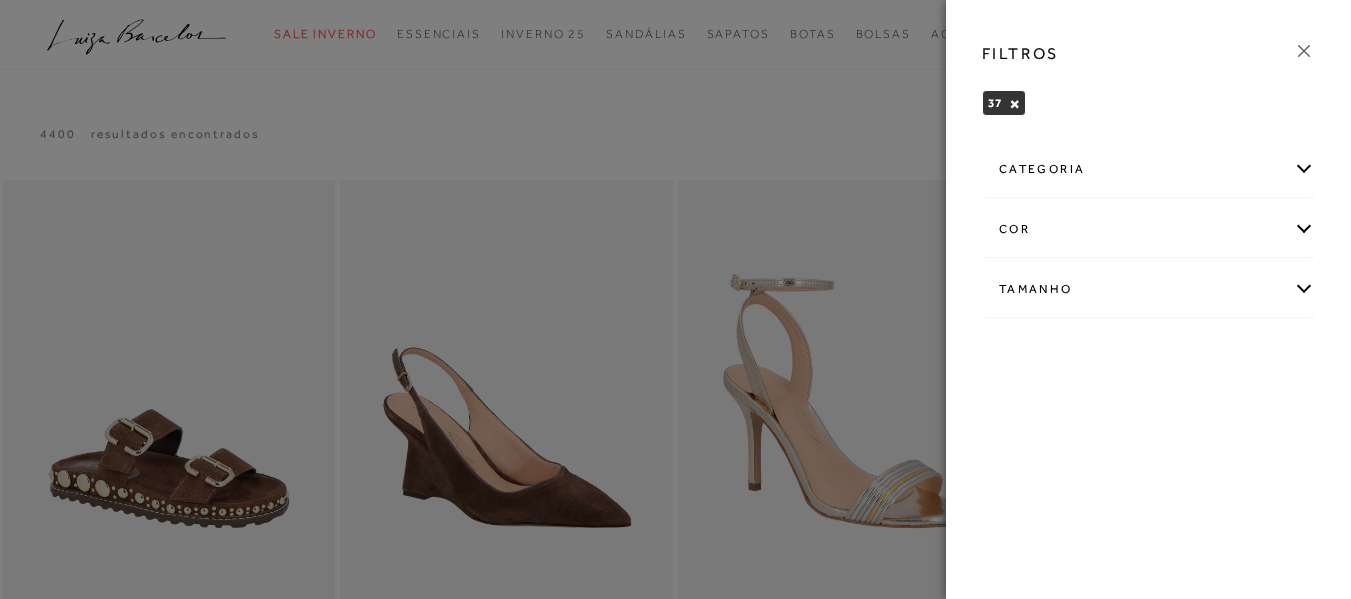click on "categoria" at bounding box center [1148, 169] 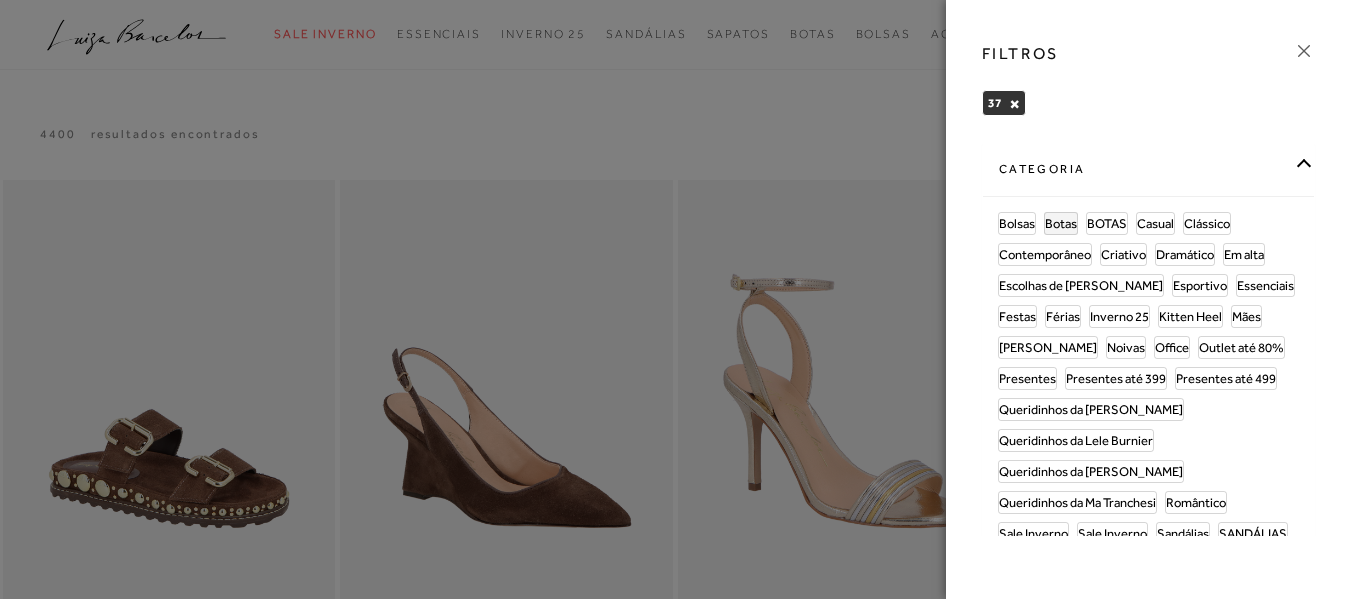 scroll, scrollTop: 0, scrollLeft: 0, axis: both 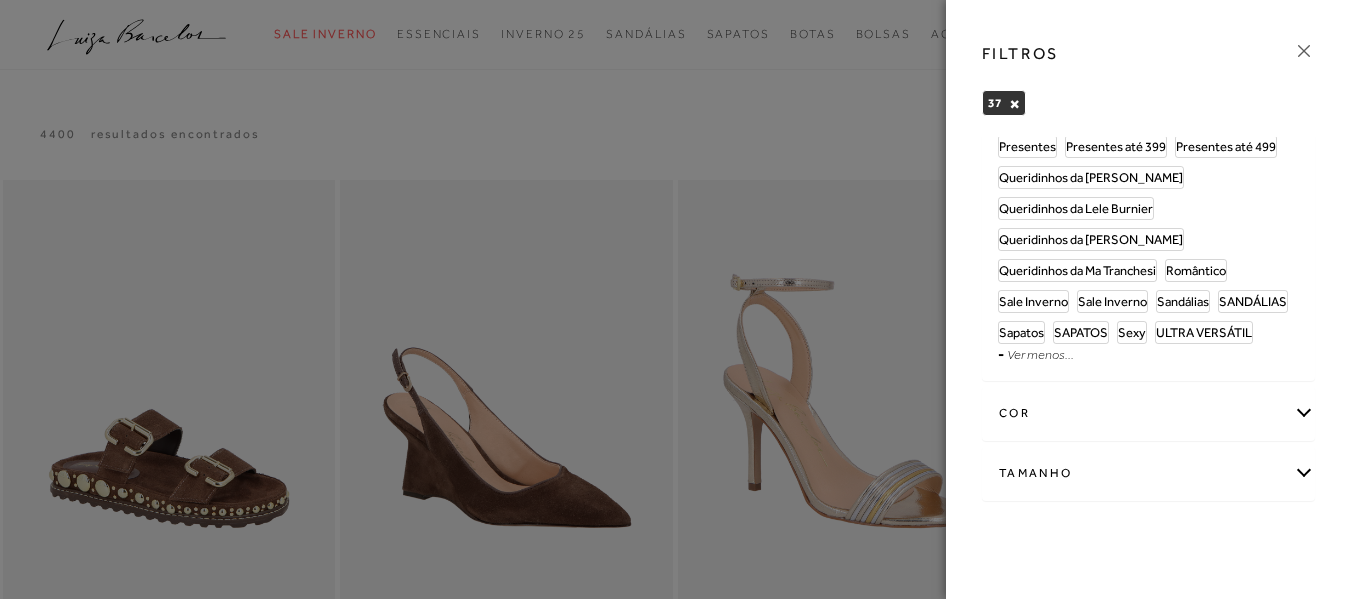 click on "cor" at bounding box center [1148, 413] 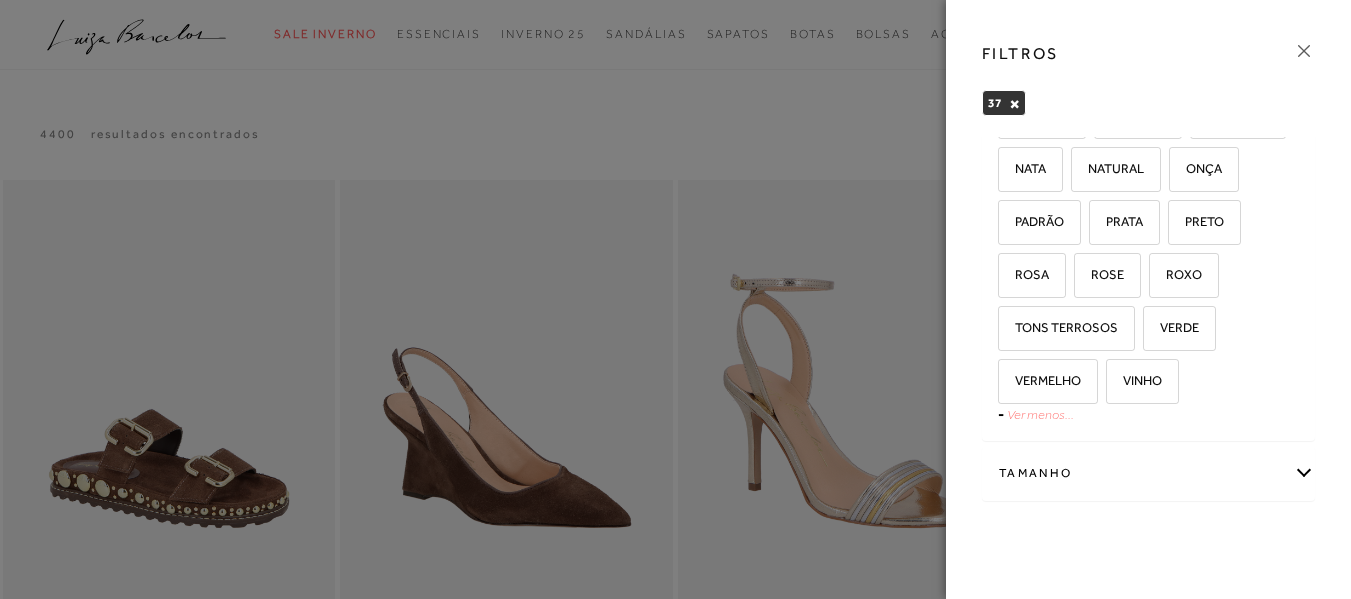 click on "Ver menos..." at bounding box center (1040, 414) 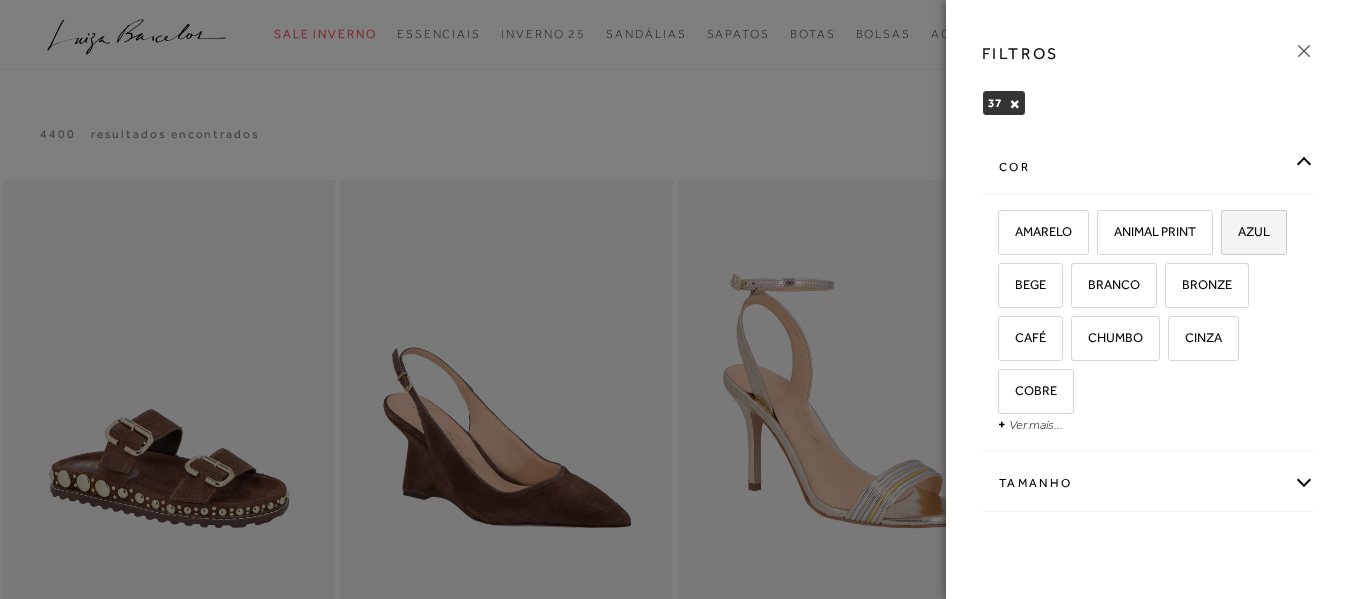 scroll, scrollTop: 500, scrollLeft: 0, axis: vertical 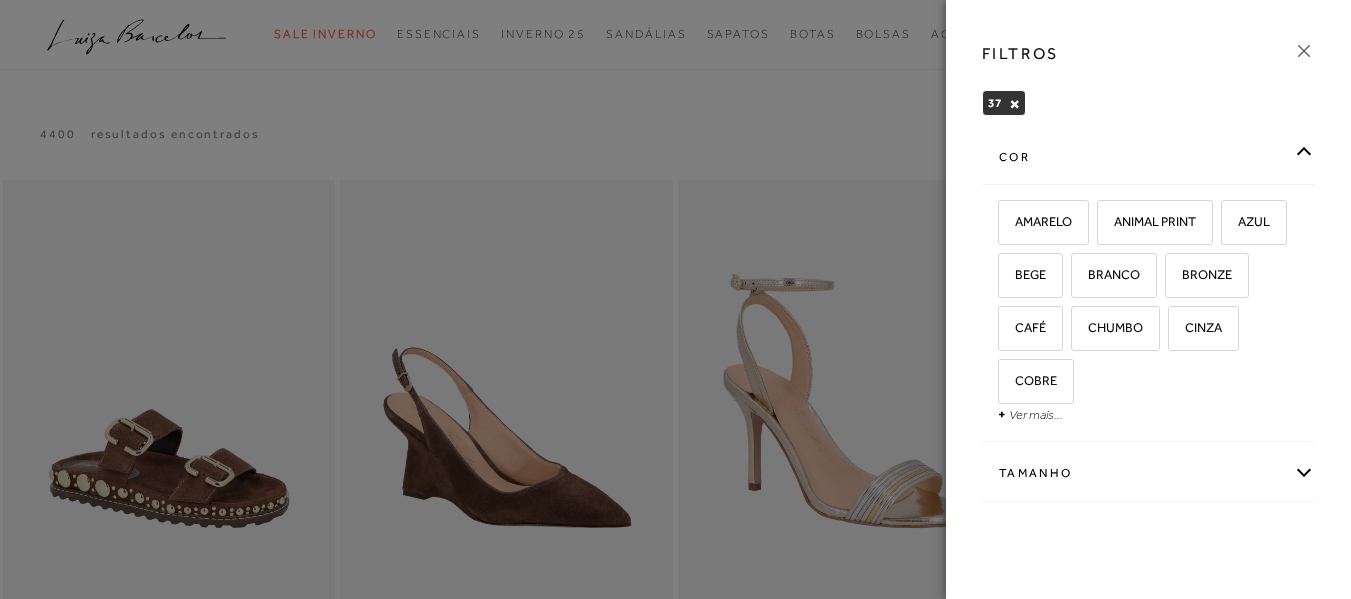 click at bounding box center (675, 299) 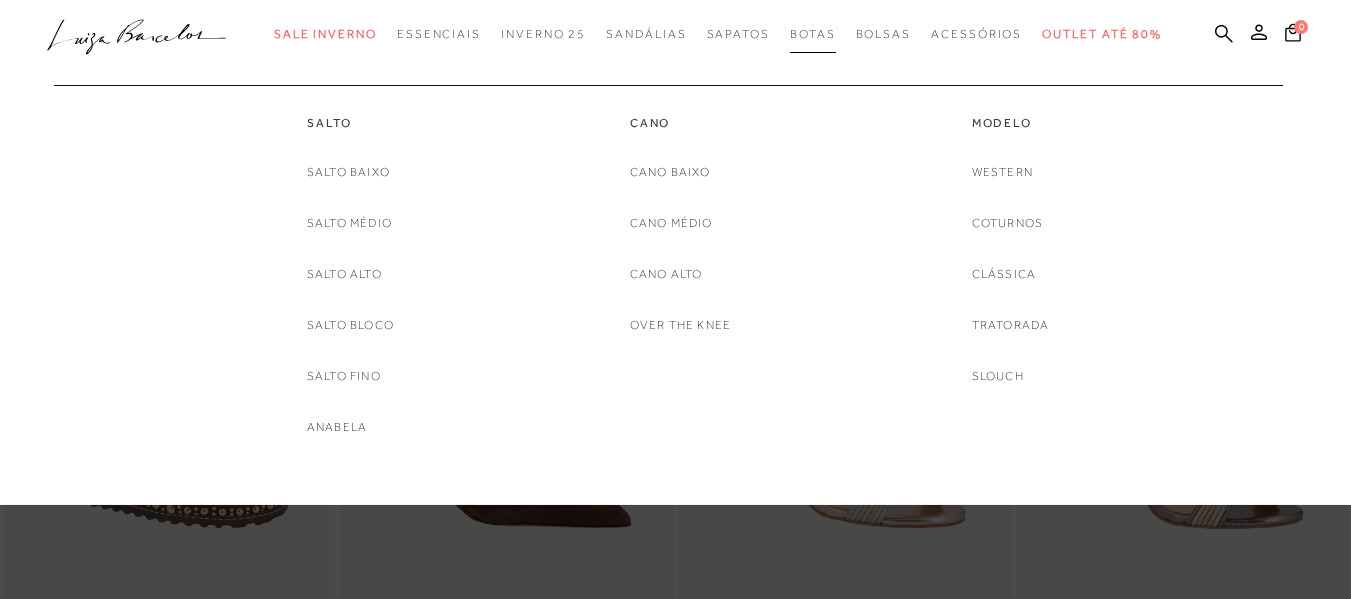 click on "Botas" at bounding box center (813, 34) 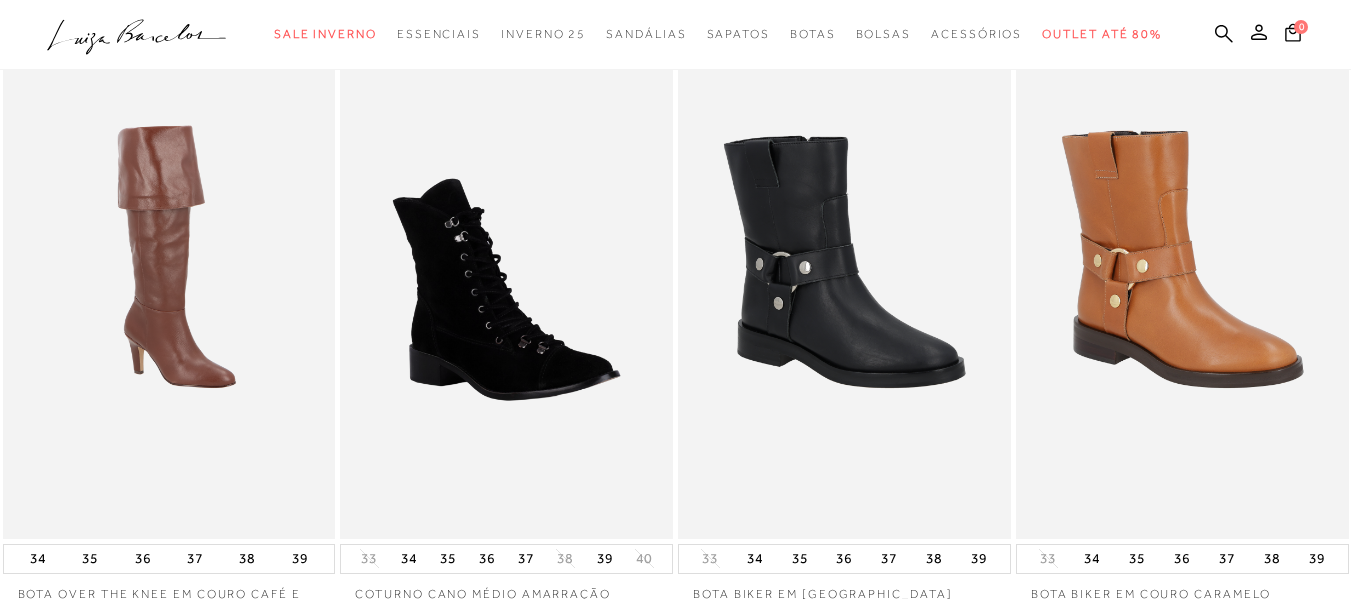 scroll, scrollTop: 0, scrollLeft: 0, axis: both 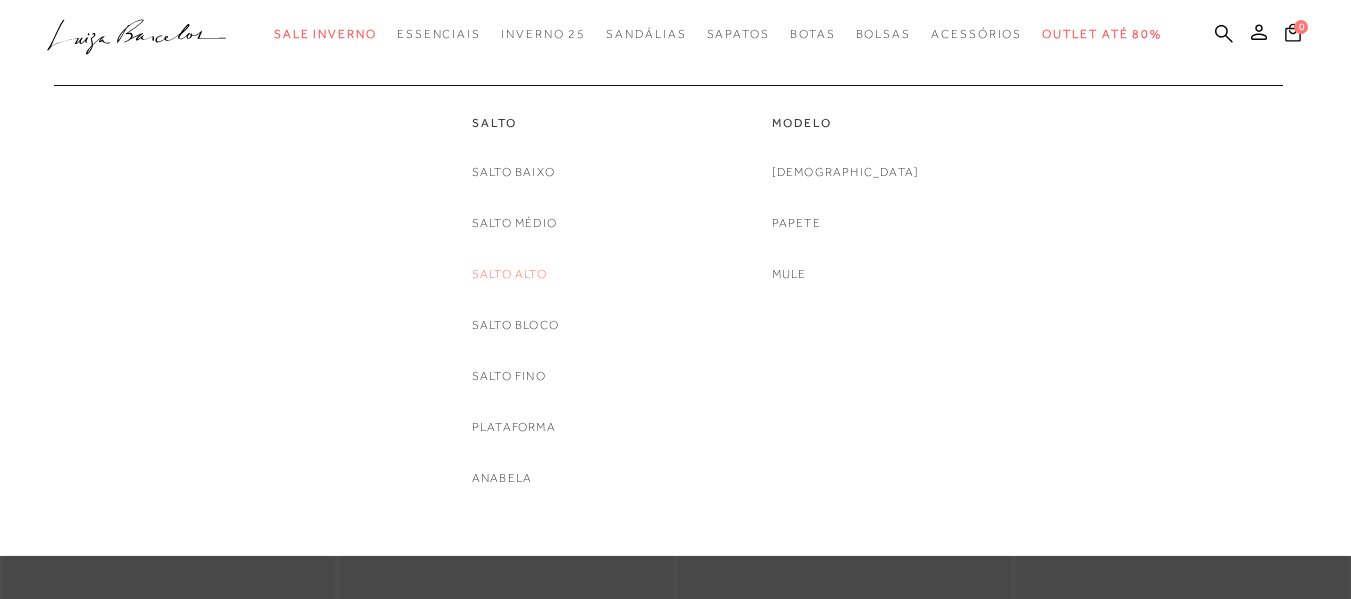 click on "Salto Alto" at bounding box center [509, 274] 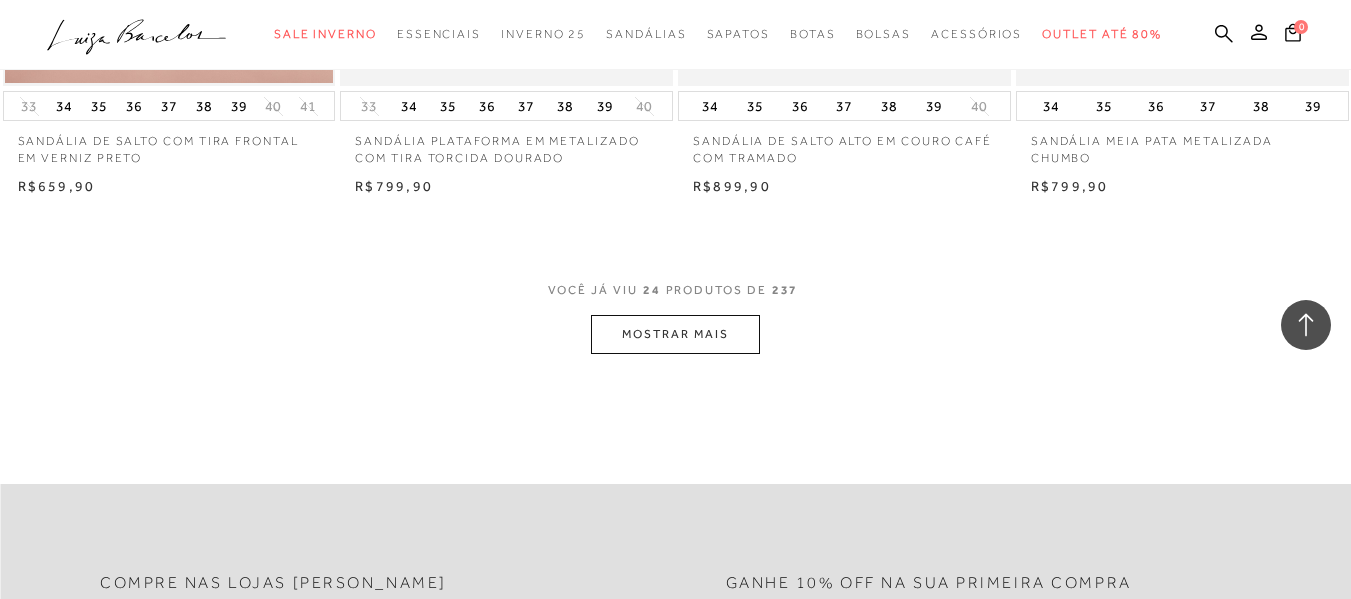 scroll, scrollTop: 3700, scrollLeft: 0, axis: vertical 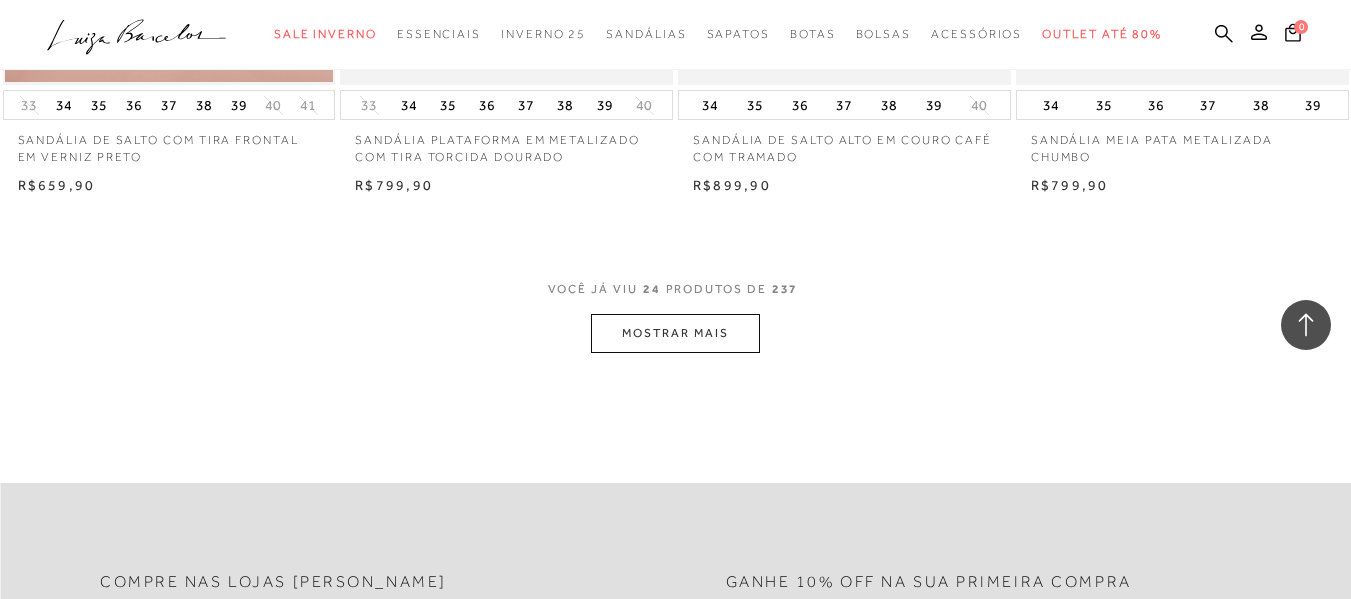 click on "Home
Categoria
SANDÁLIAS
Salto Alto
Salto Alto
24 de 237 itens
Ordenar
Ordenar por
Padrão
Lançamentos" at bounding box center (675, -1599) 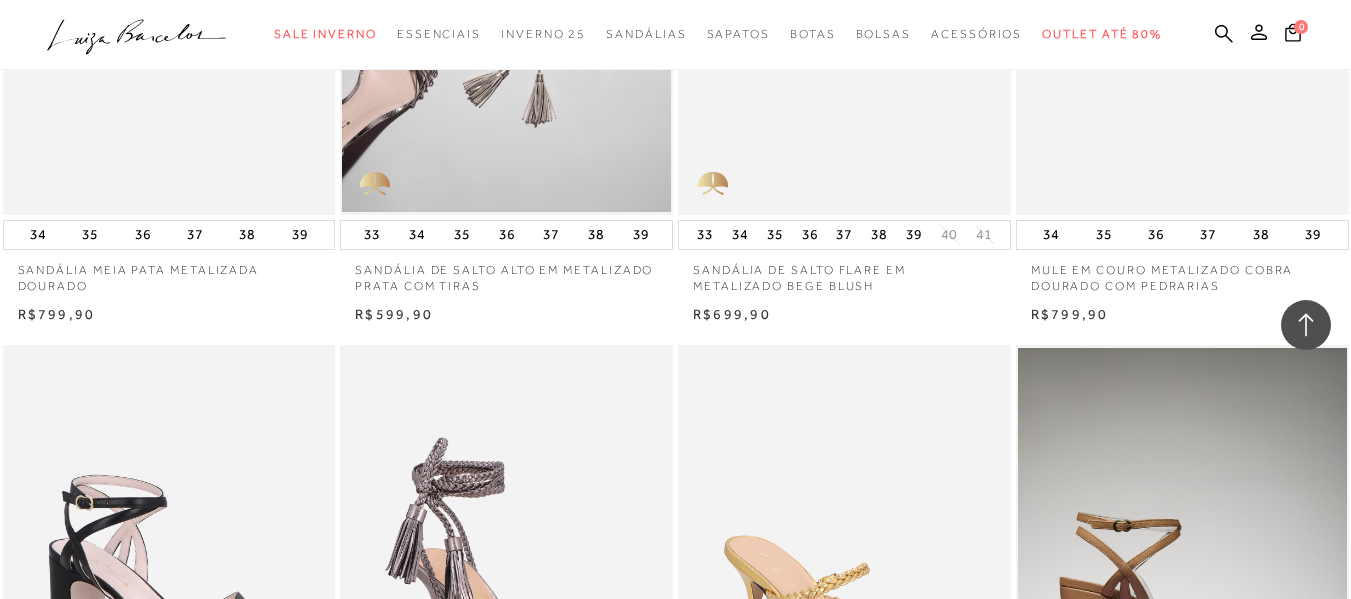 scroll, scrollTop: 4500, scrollLeft: 0, axis: vertical 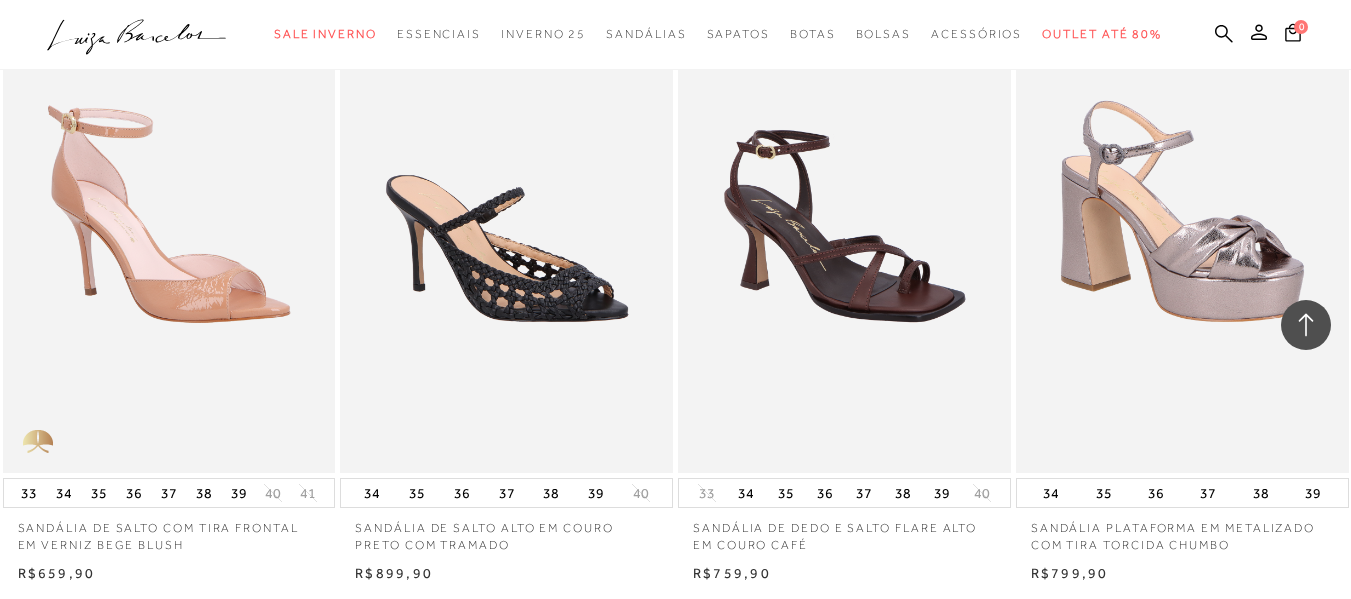 drag, startPoint x: 629, startPoint y: 338, endPoint x: 1, endPoint y: 418, distance: 633.075 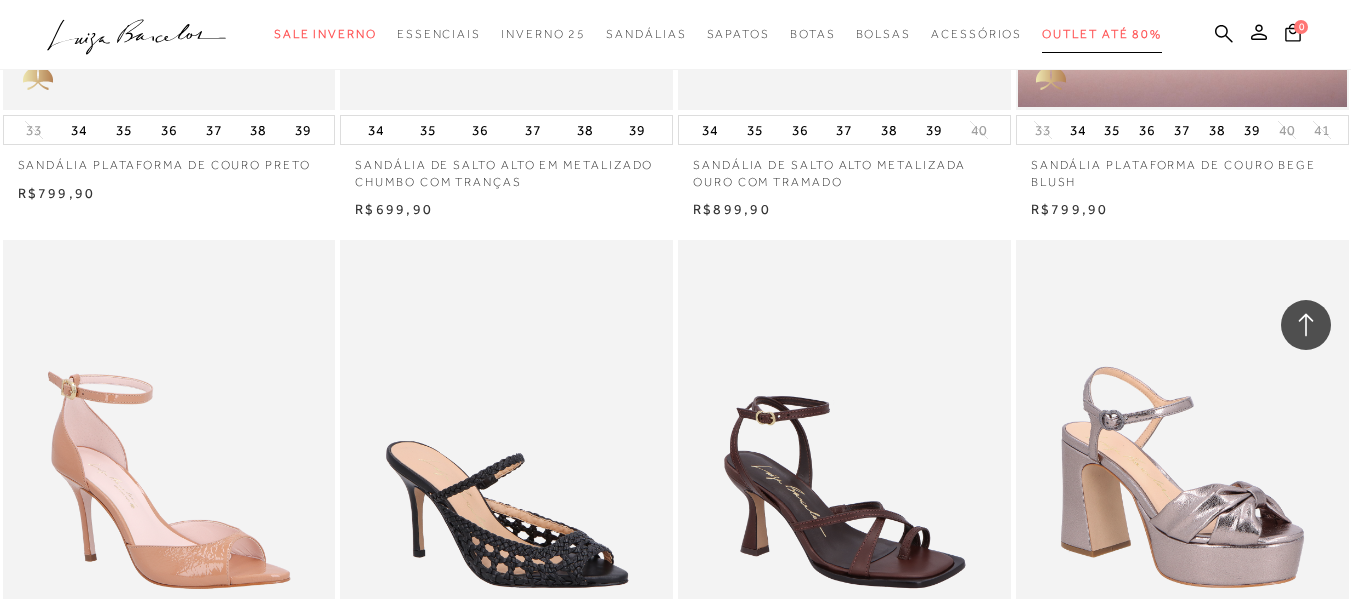 scroll, scrollTop: 4900, scrollLeft: 0, axis: vertical 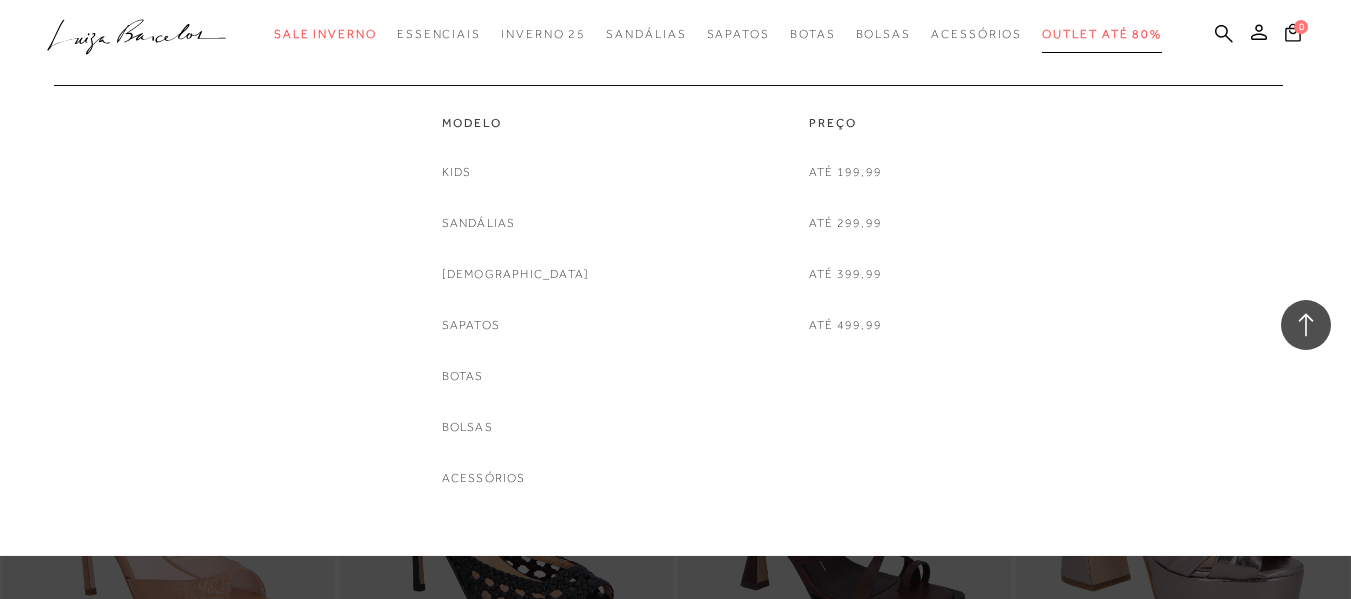 click on "Outlet até 80%" at bounding box center (1102, 34) 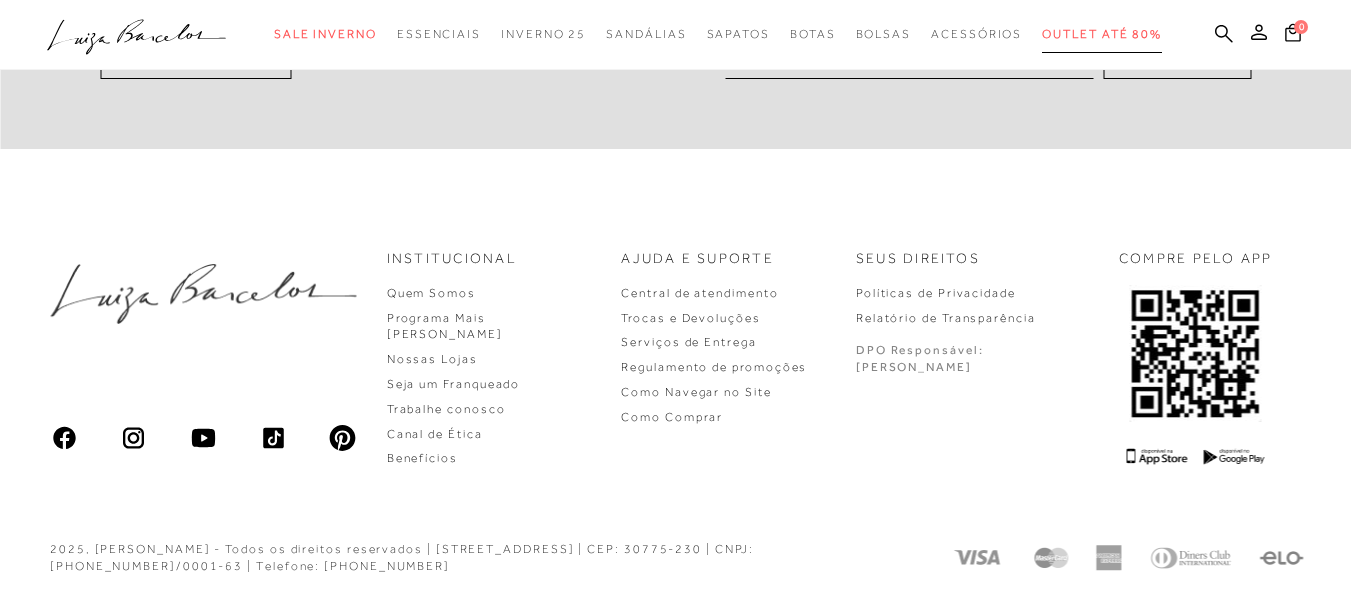 scroll, scrollTop: 0, scrollLeft: 0, axis: both 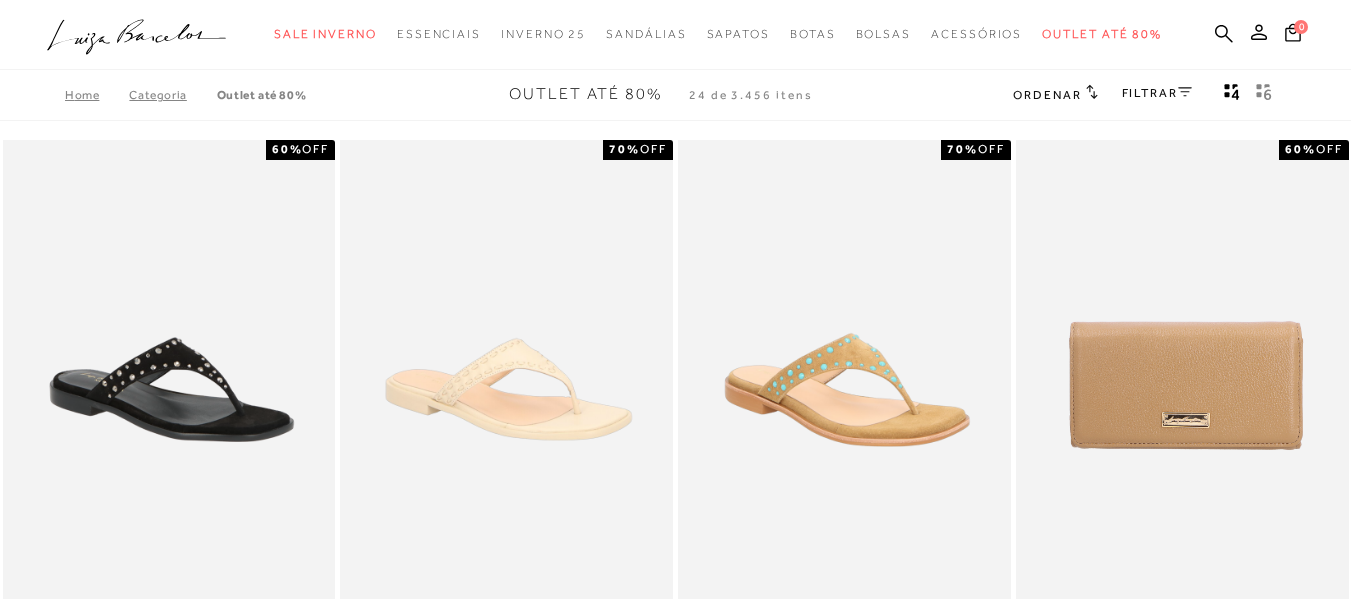 click on "FILTRAR" at bounding box center [1157, 95] 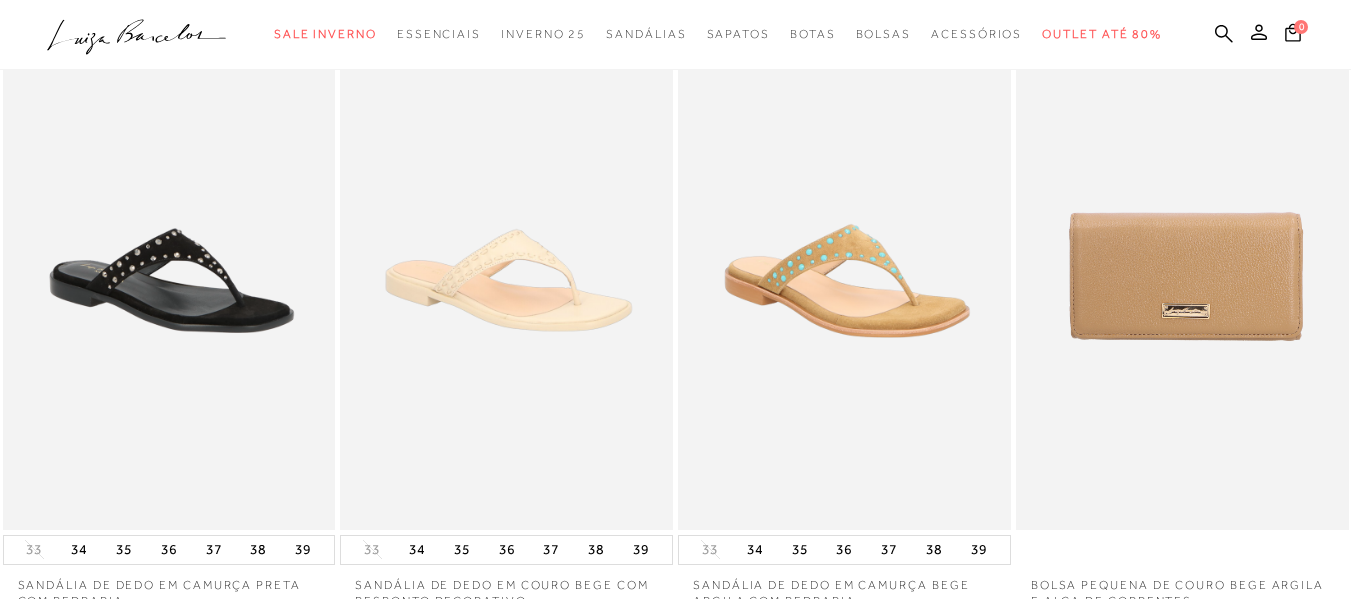 scroll, scrollTop: 0, scrollLeft: 0, axis: both 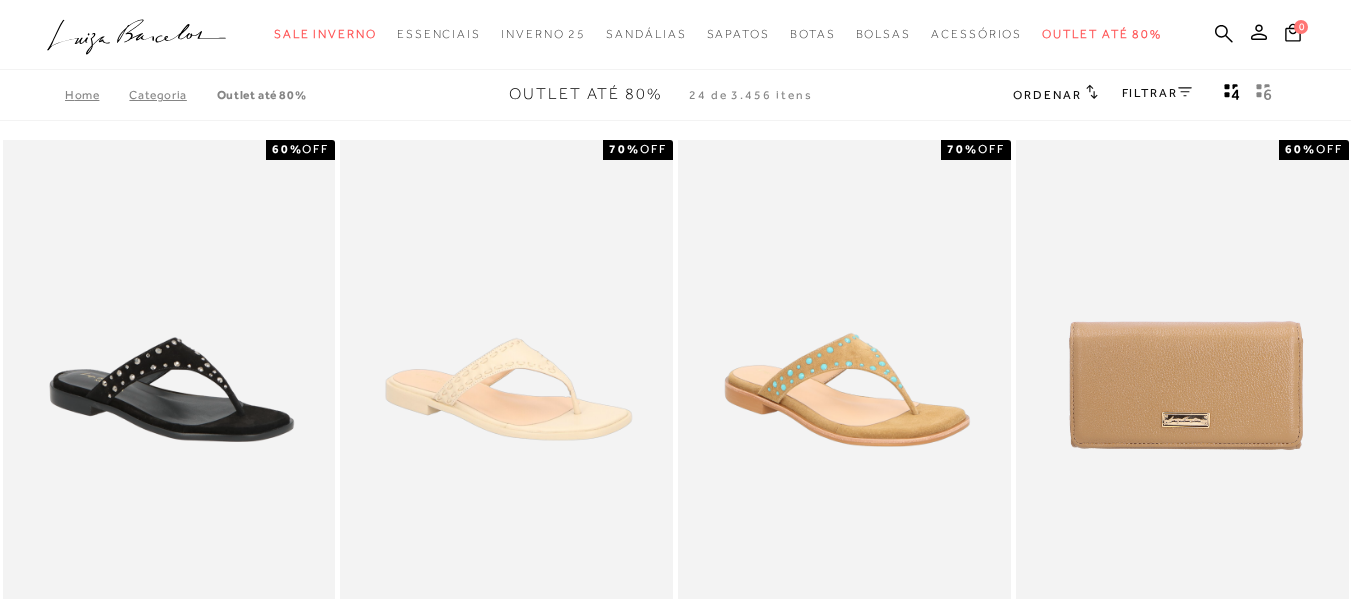 click on "FILTRAR" at bounding box center [1157, 93] 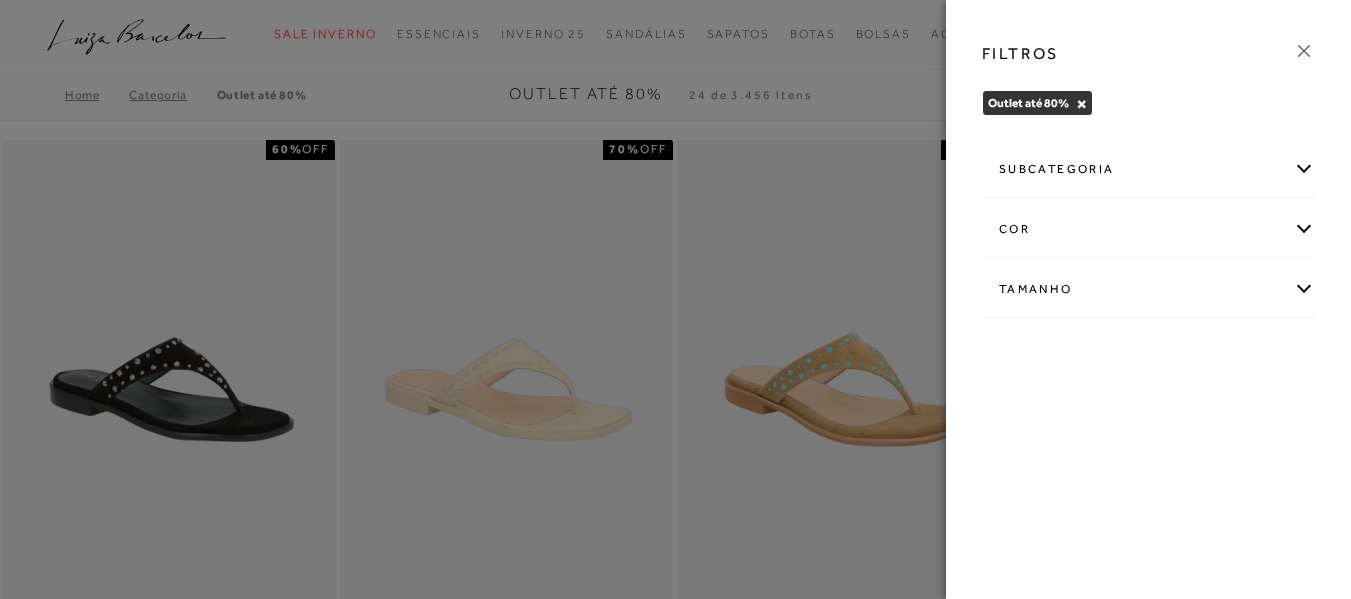 click 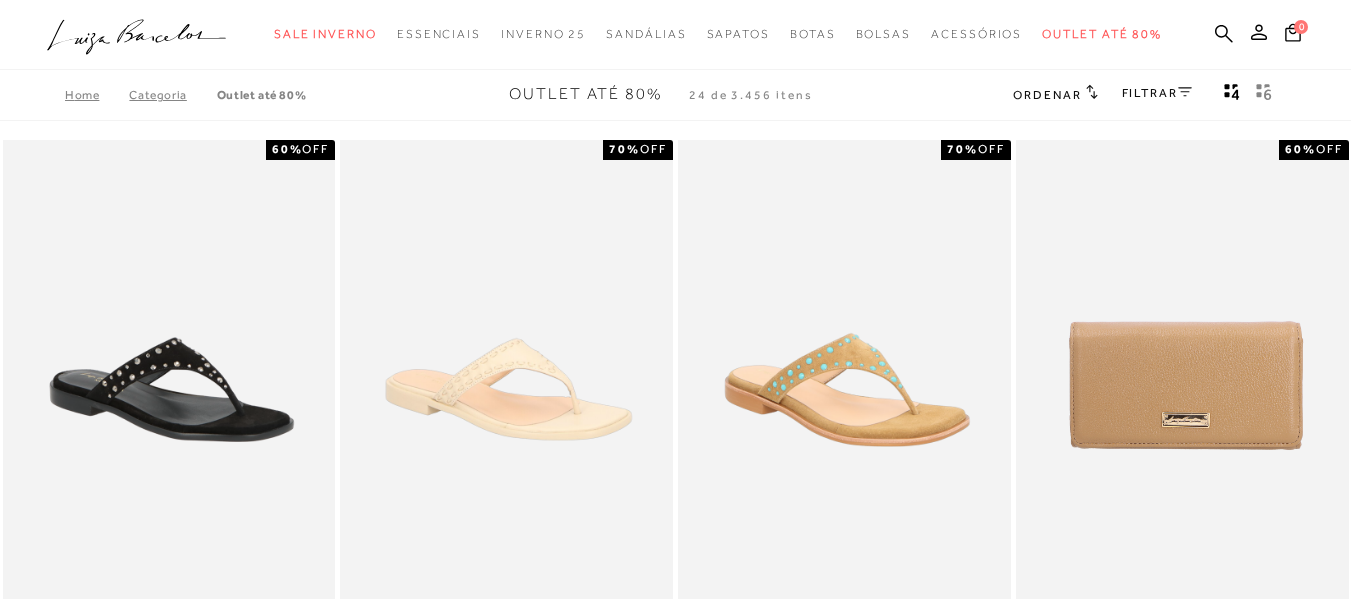 click on "Ordenar
Ordenar por
Padrão
Lançamentos
Estoque
Menor preço" at bounding box center [1146, 95] 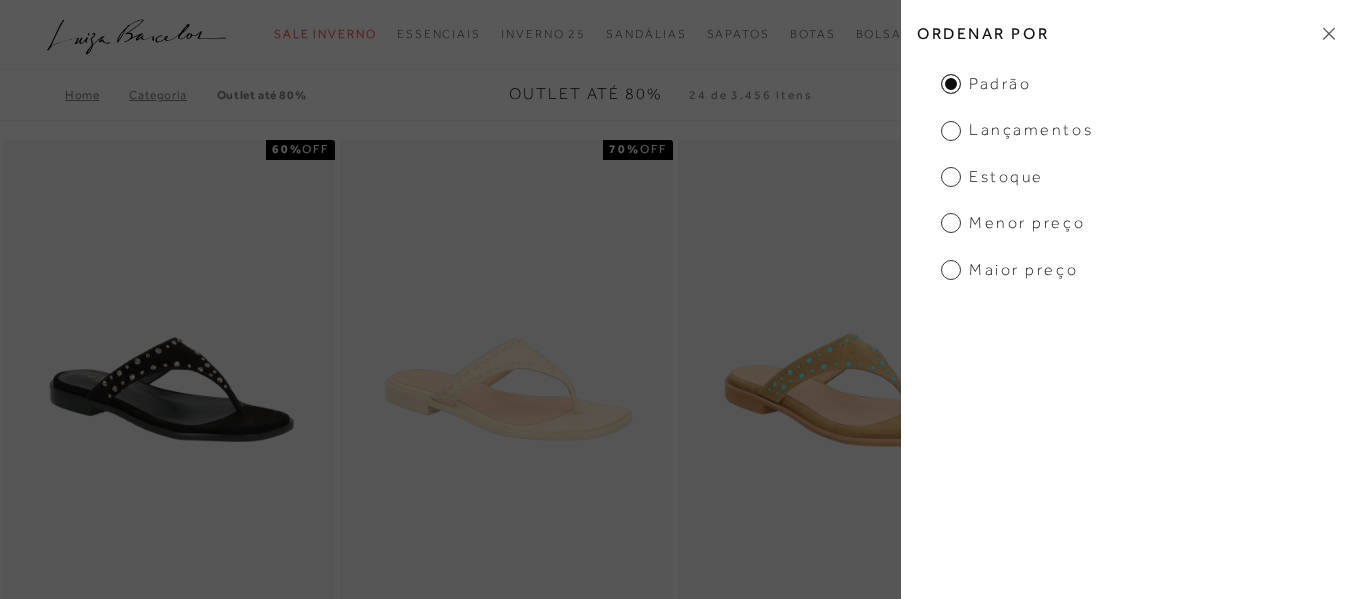 click on "Lançamentos" at bounding box center [1017, 130] 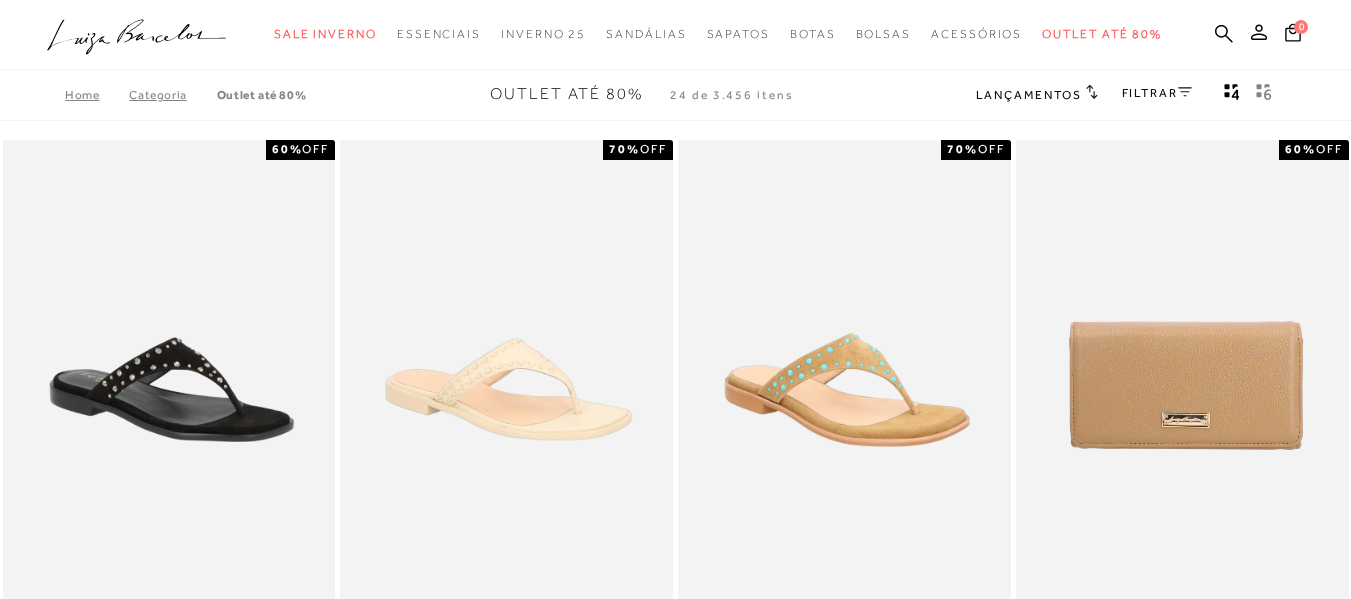 click on "Lançamentos" at bounding box center (1029, 95) 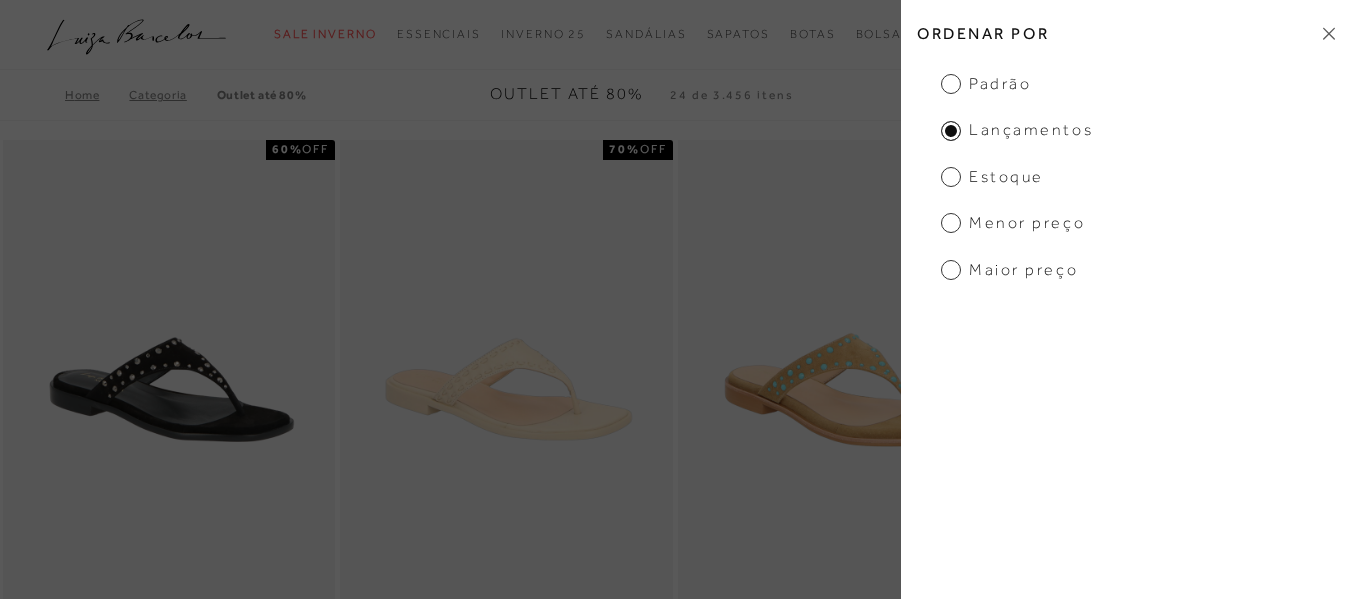 click on "Padrão
Lançamentos
Estoque
Menor preço
Maior preço" at bounding box center (1126, 177) 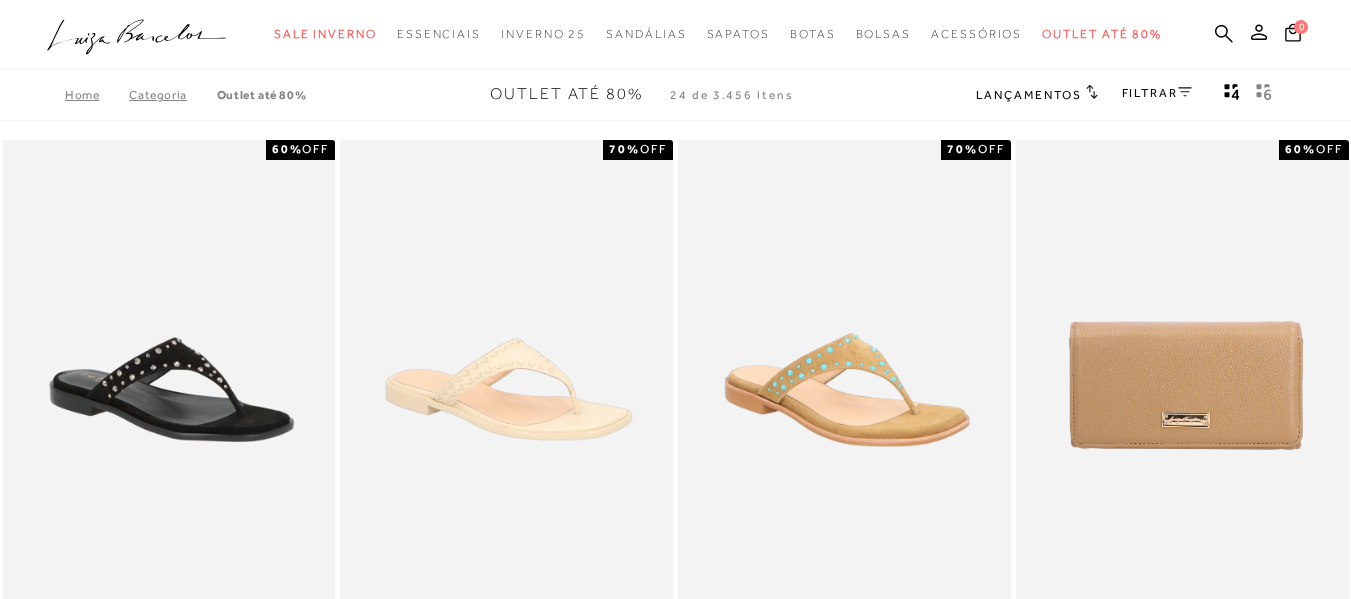 click on "FILTRAR" at bounding box center (1157, 93) 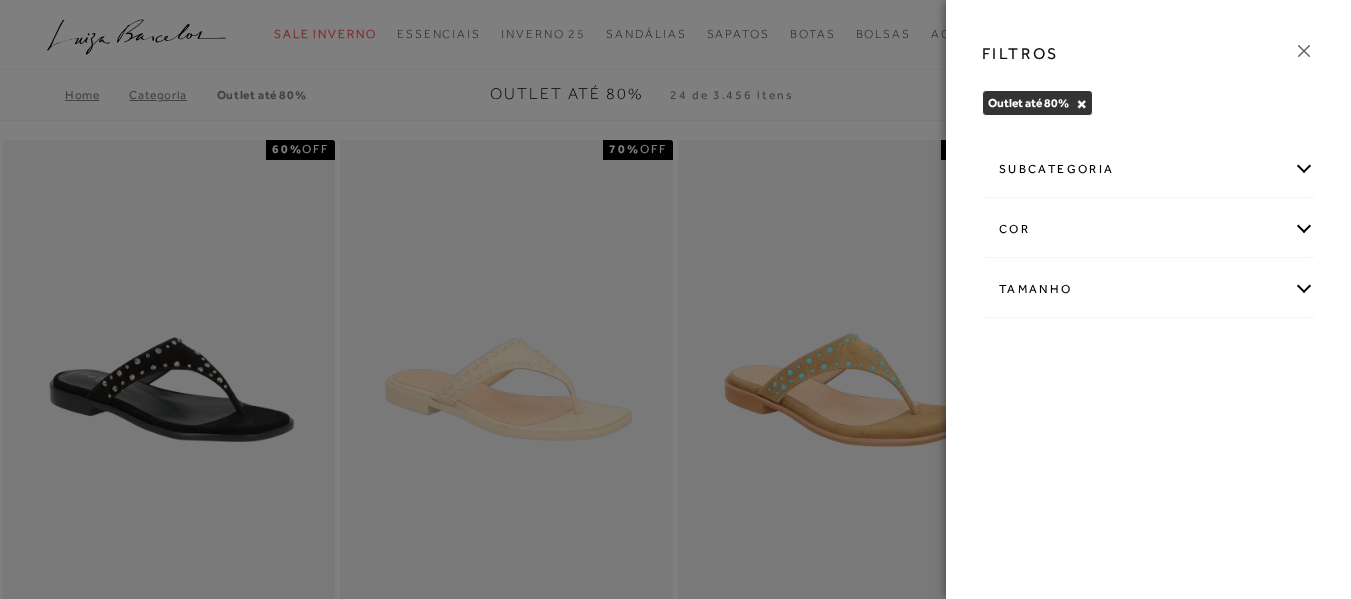 click on "subcategoria" at bounding box center [1148, 169] 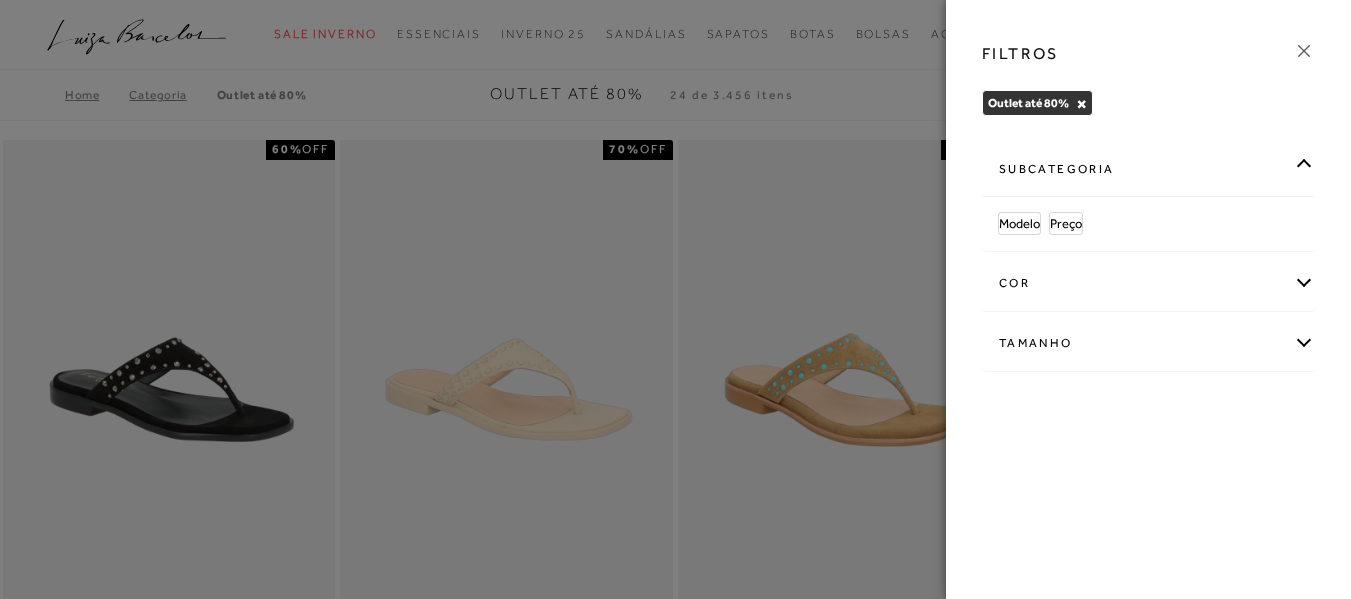 click on "cor" at bounding box center (1148, 283) 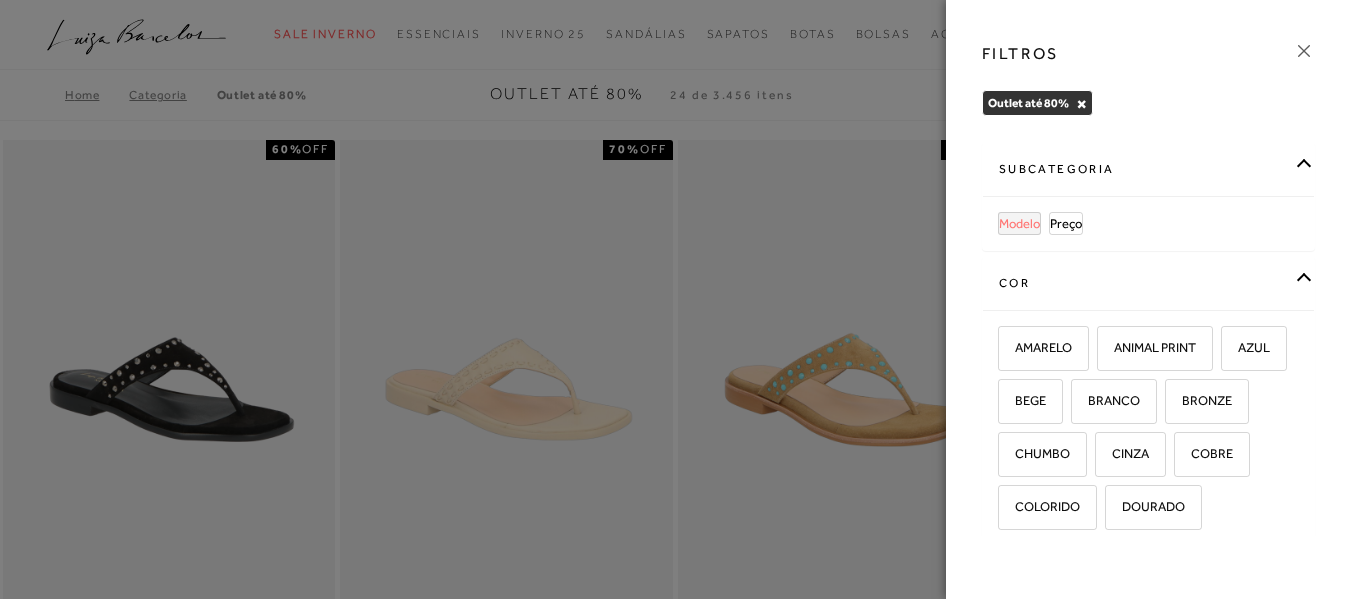 click on "Modelo" at bounding box center (1019, 223) 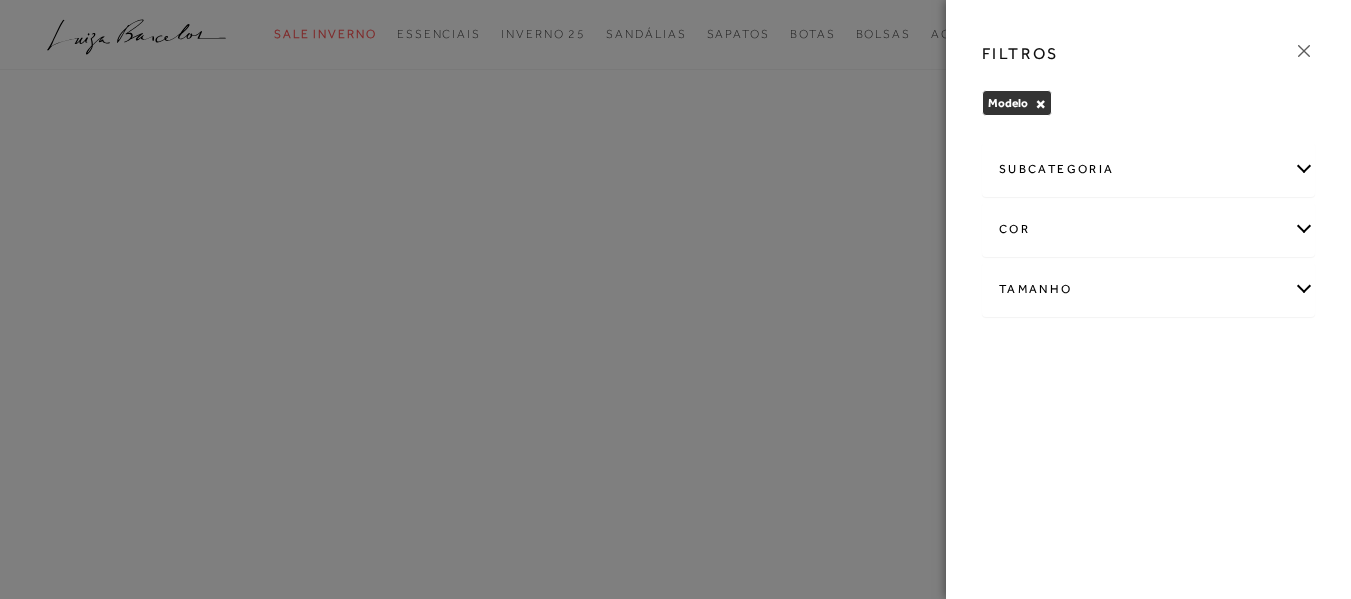 click on "subcategoria" at bounding box center (1148, 169) 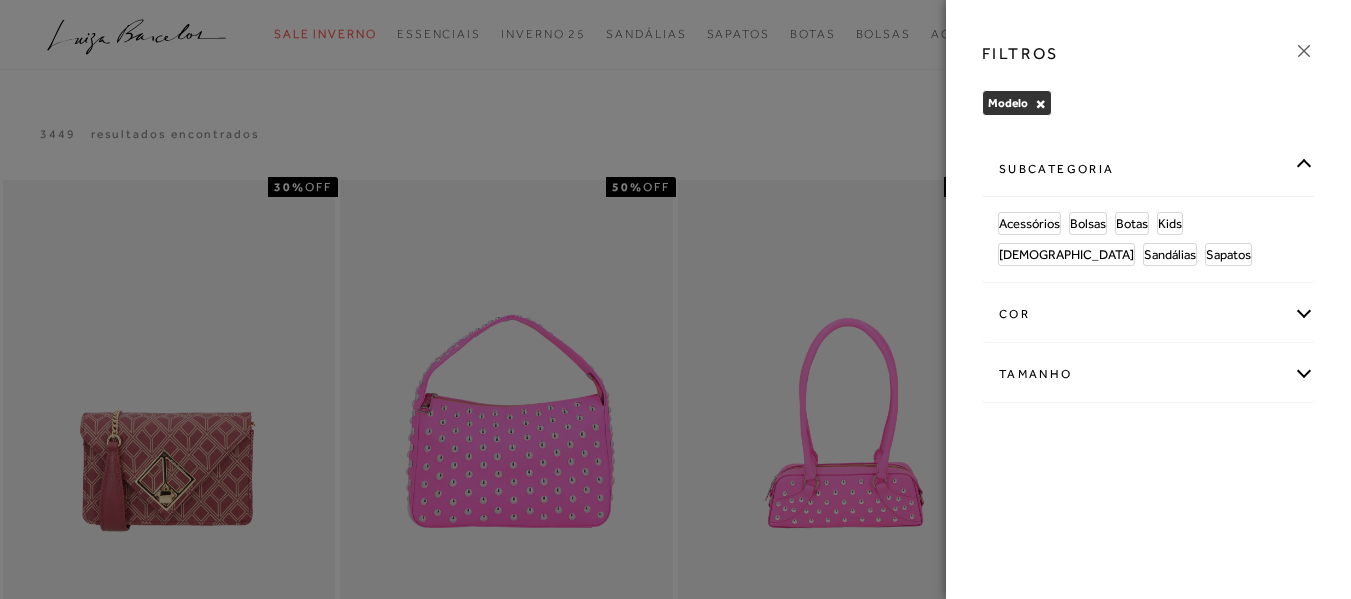 click on "subcategoria" at bounding box center [1148, 169] 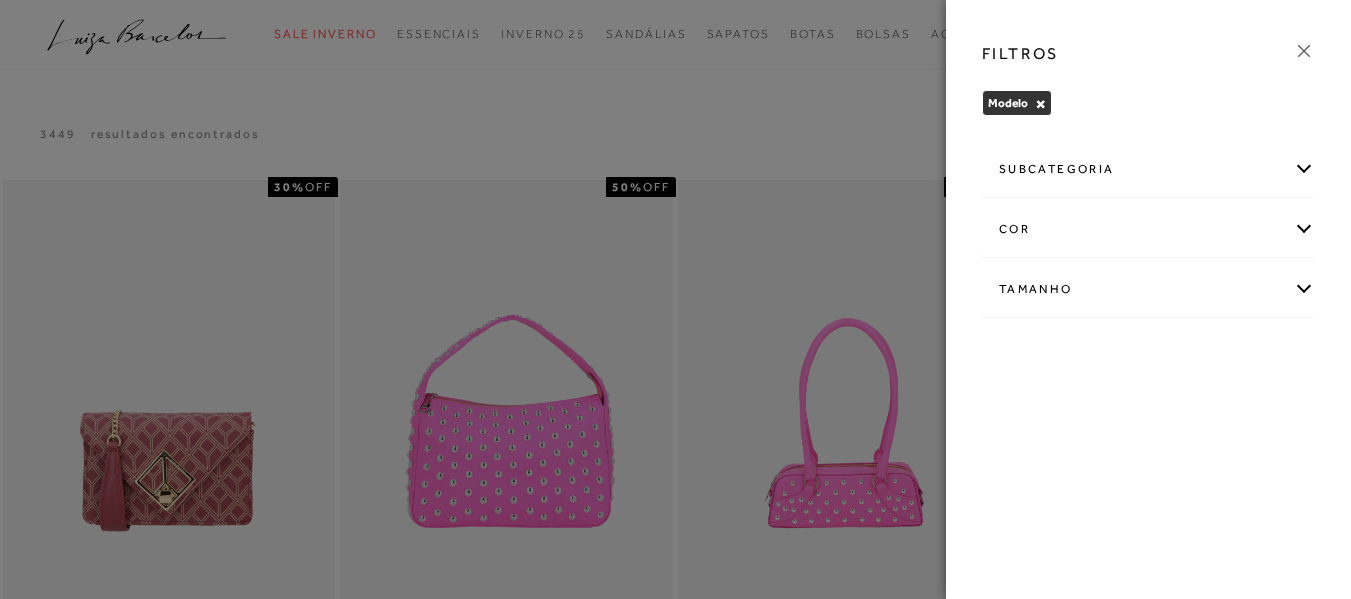 click on "subcategoria" at bounding box center (1148, 169) 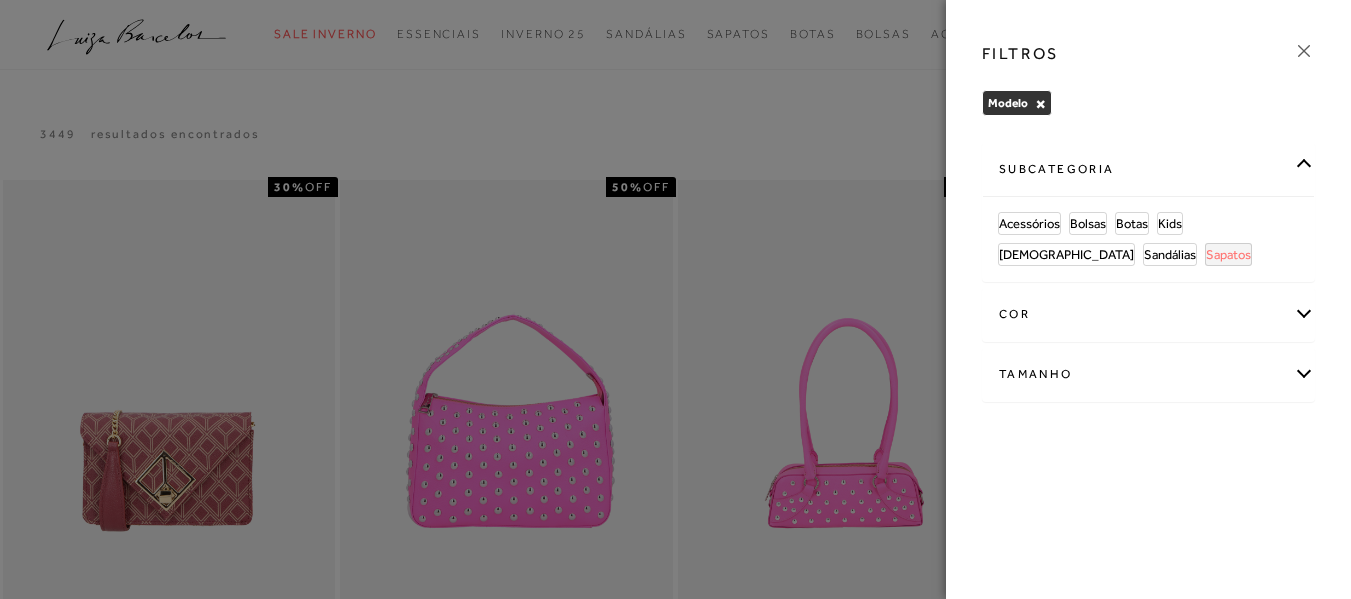 click on "Sapatos" at bounding box center (1228, 254) 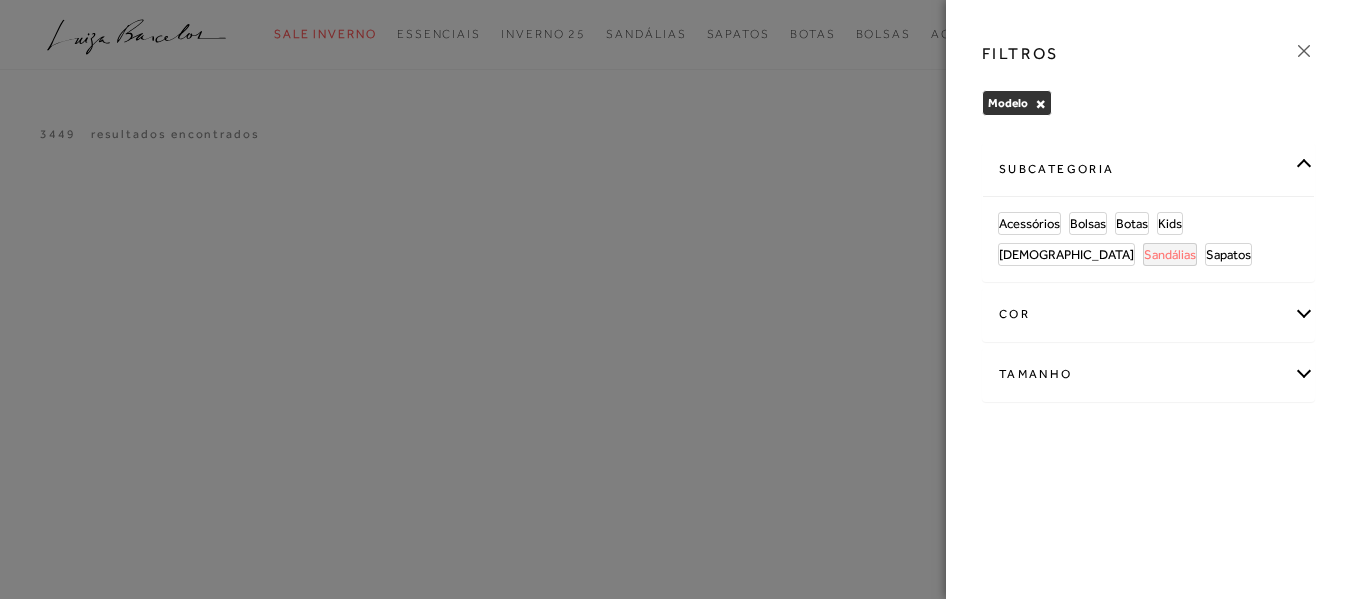 click on "Sandálias" at bounding box center (1170, 254) 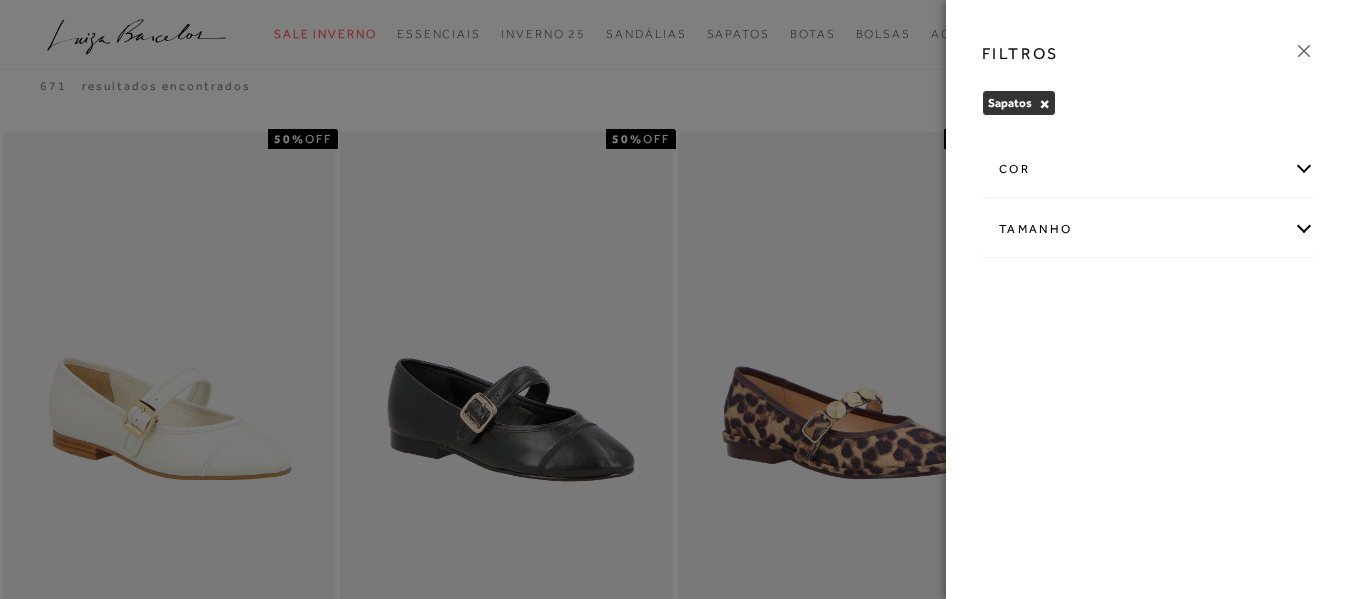scroll, scrollTop: 0, scrollLeft: 0, axis: both 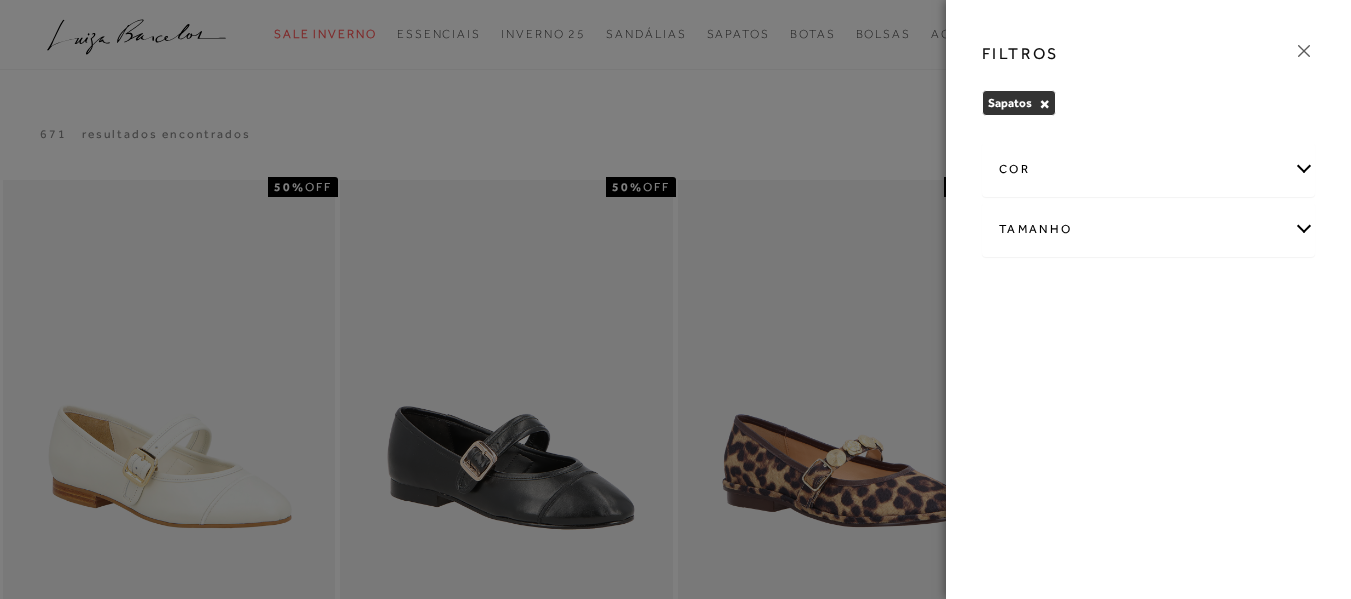 click on "cor" at bounding box center (1148, 169) 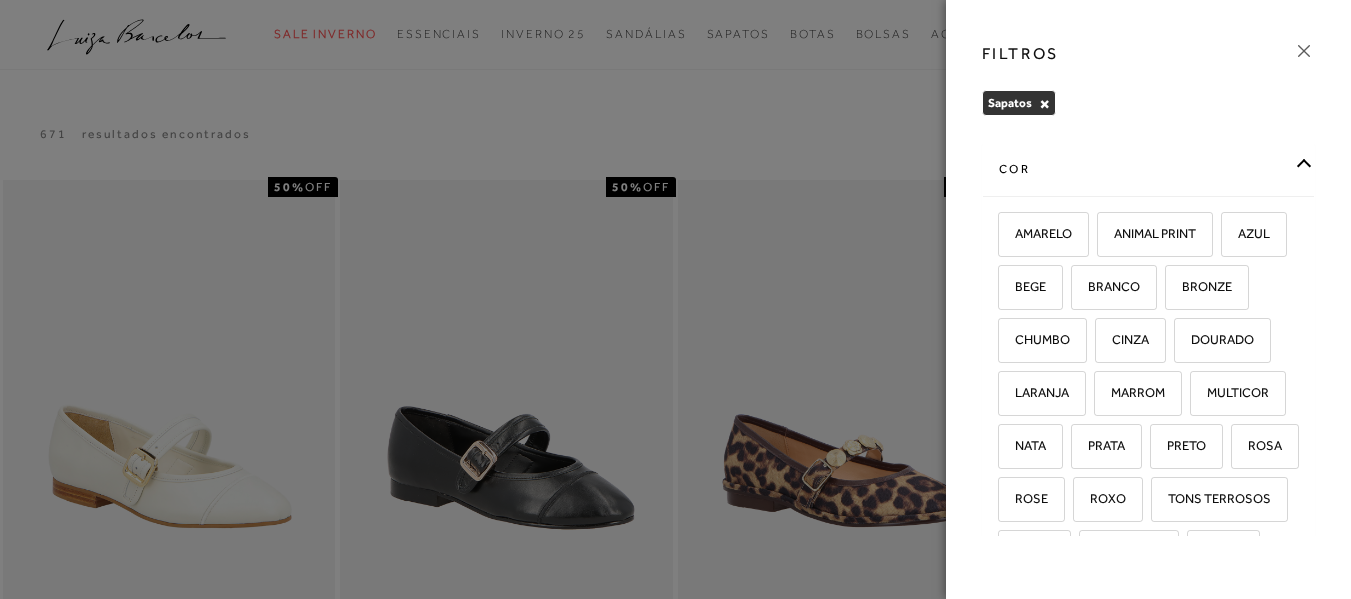 click on "cor" at bounding box center (1148, 169) 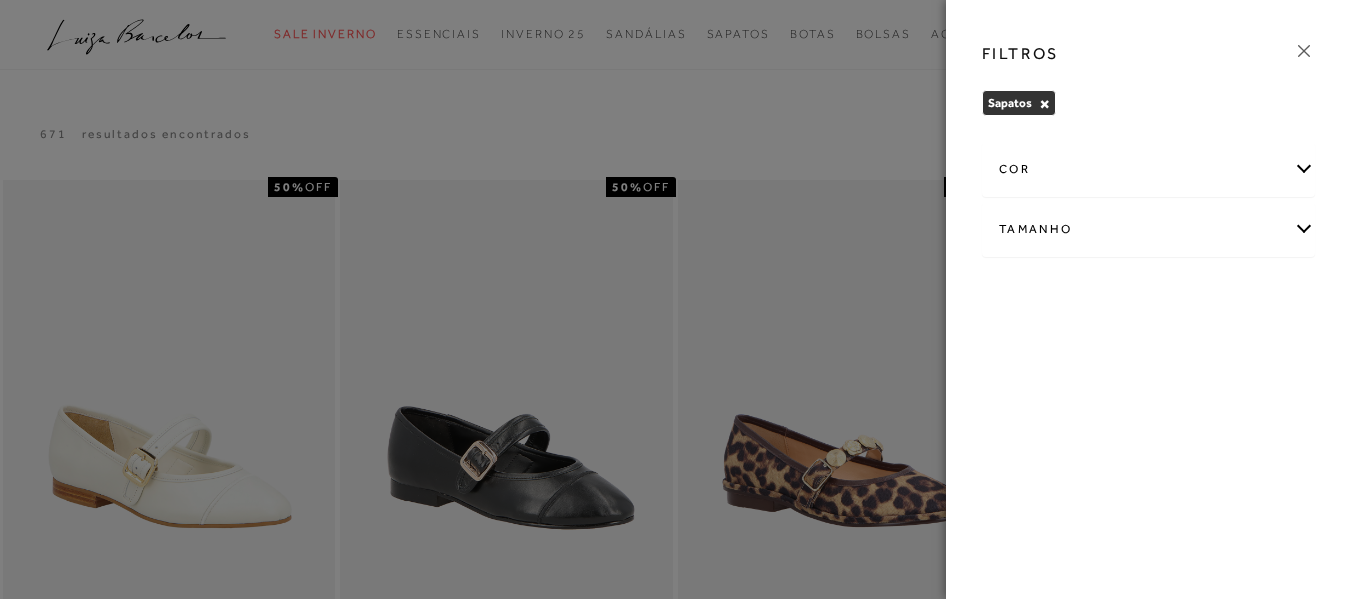 click at bounding box center [675, 299] 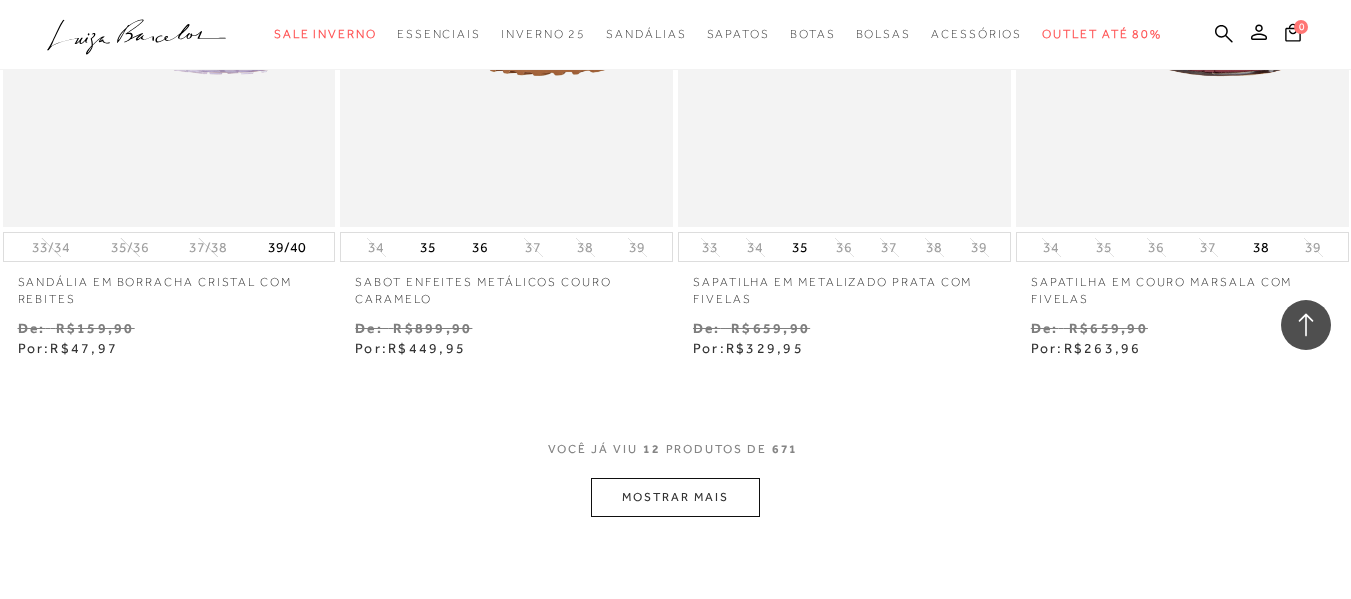 scroll, scrollTop: 1900, scrollLeft: 0, axis: vertical 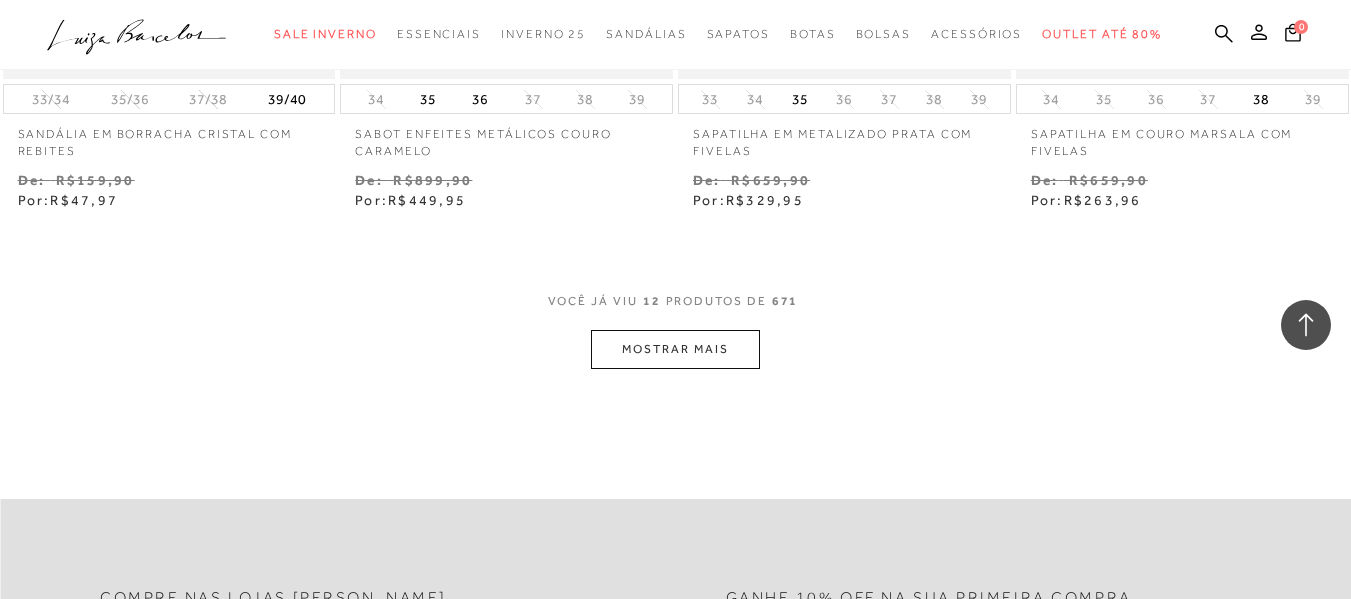 click on "MOSTRAR MAIS" at bounding box center (675, 349) 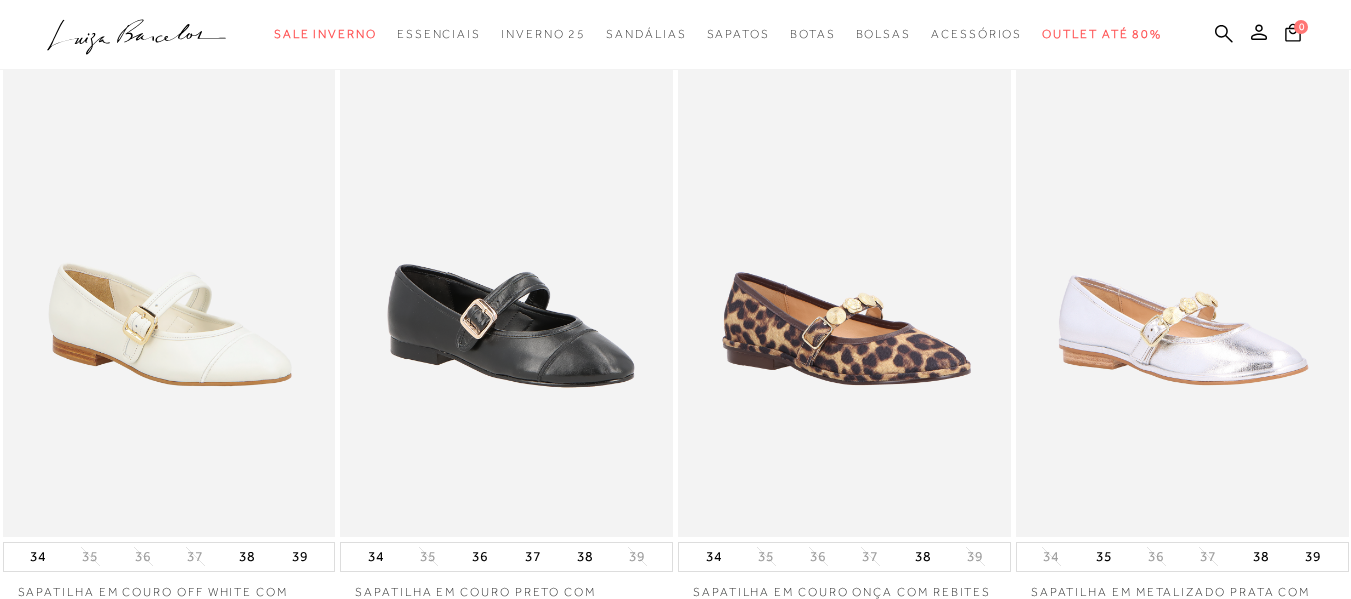 scroll, scrollTop: 0, scrollLeft: 0, axis: both 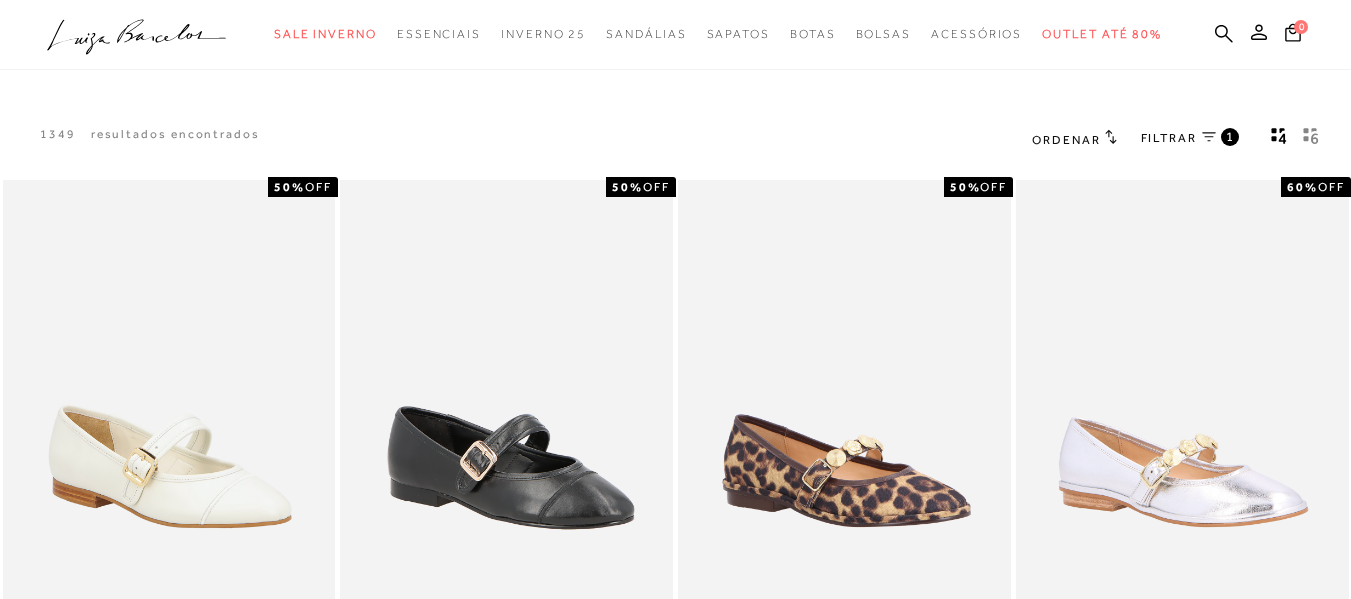 click on ".a{fill-rule:evenodd;}" 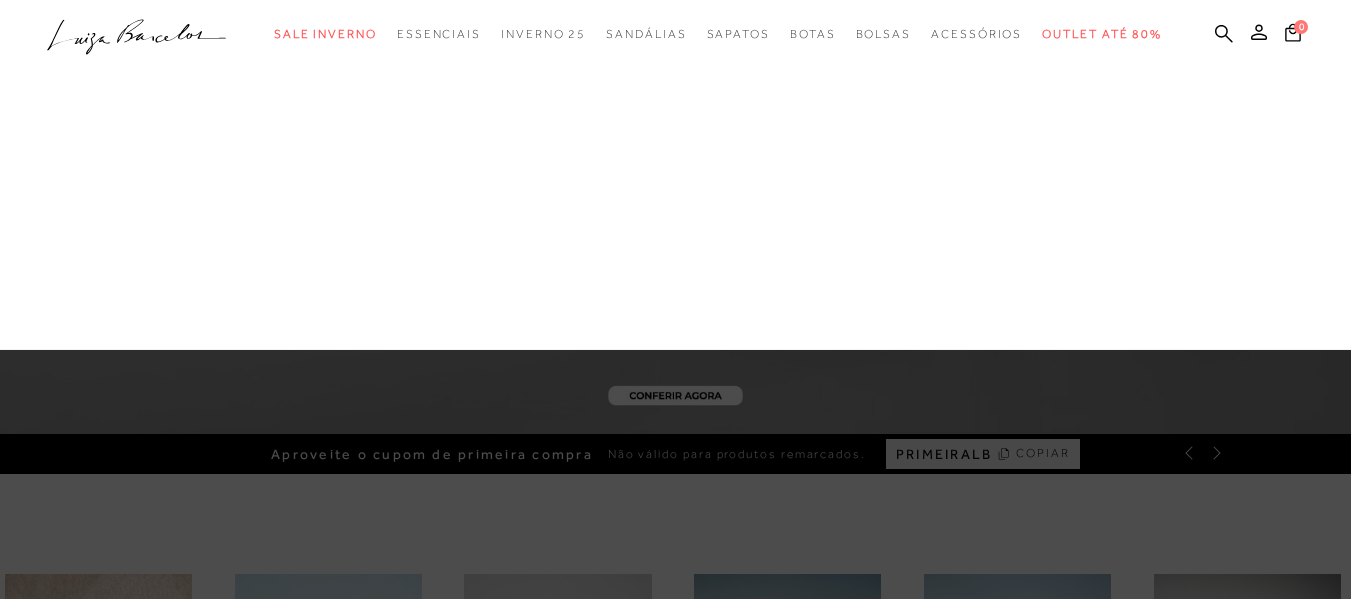 scroll, scrollTop: 200, scrollLeft: 0, axis: vertical 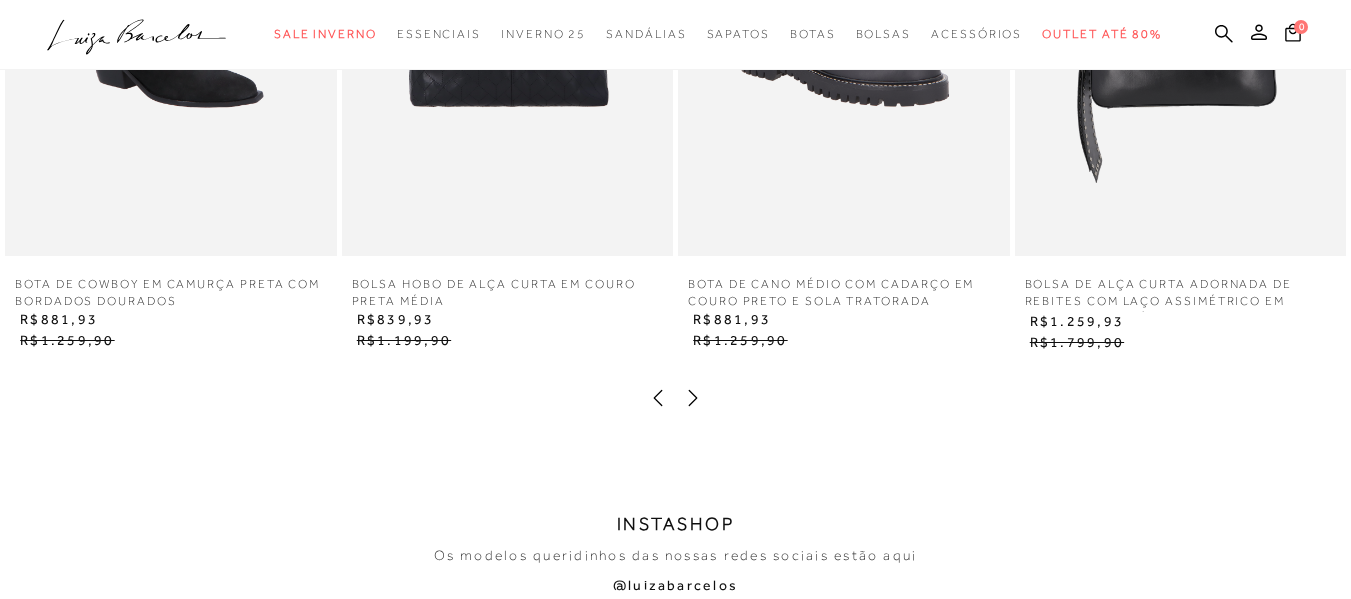 click 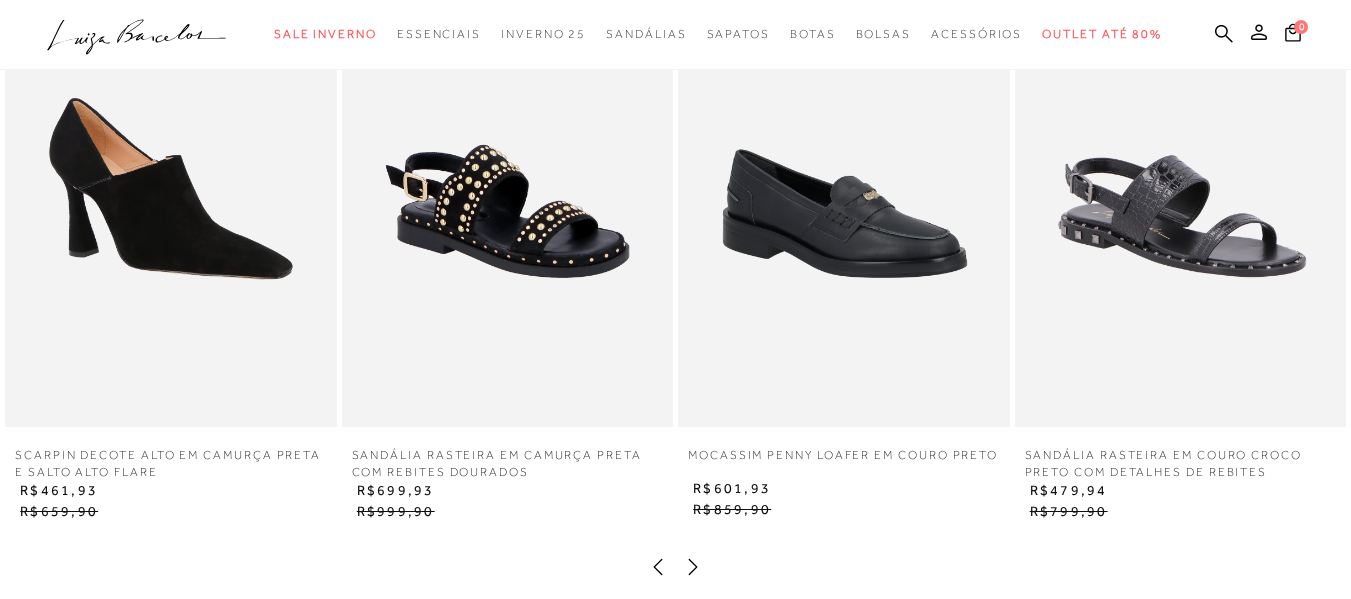 scroll, scrollTop: 3293, scrollLeft: 0, axis: vertical 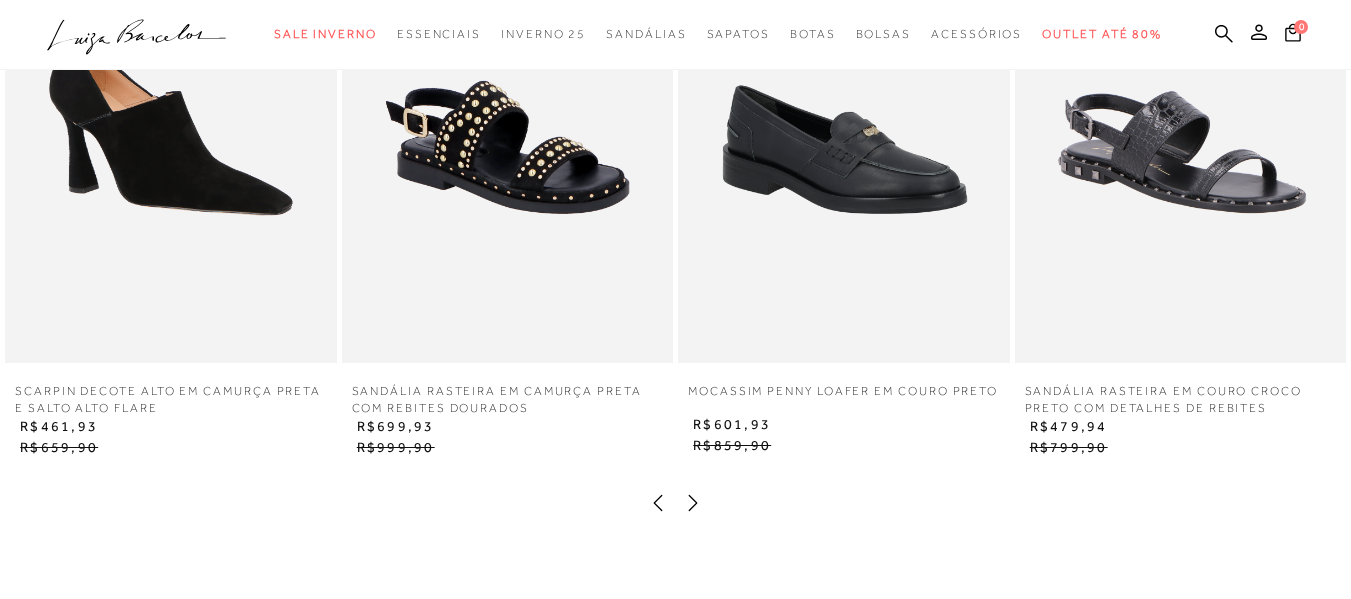 click 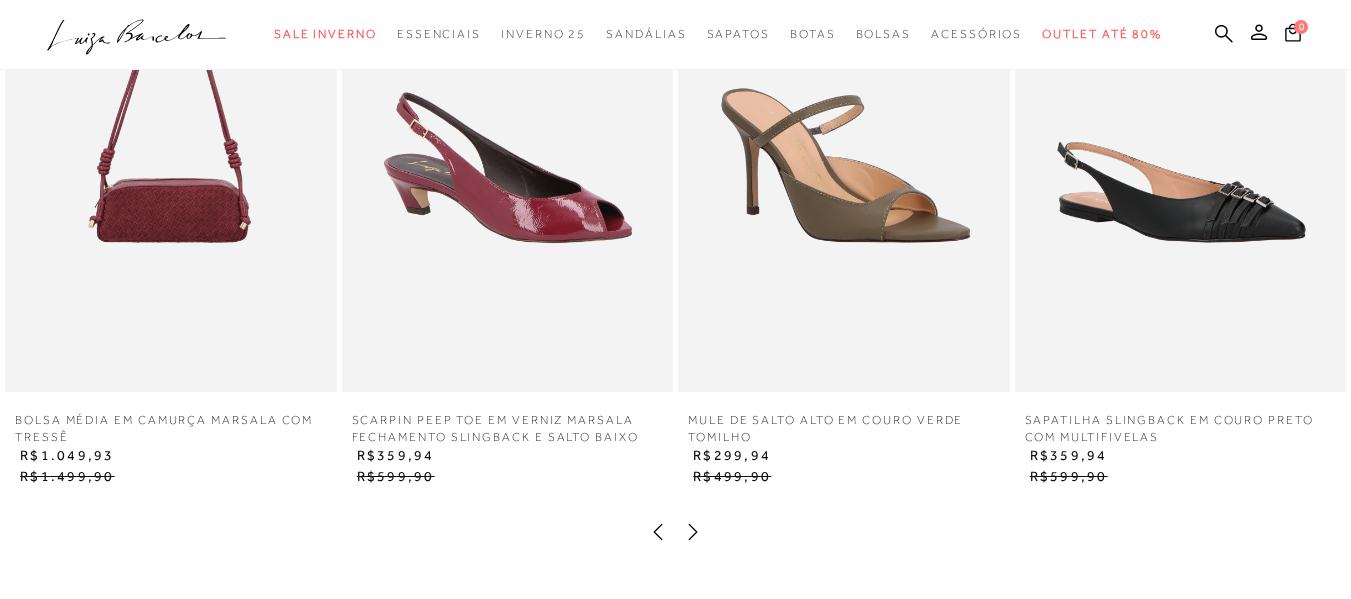 scroll, scrollTop: 3393, scrollLeft: 0, axis: vertical 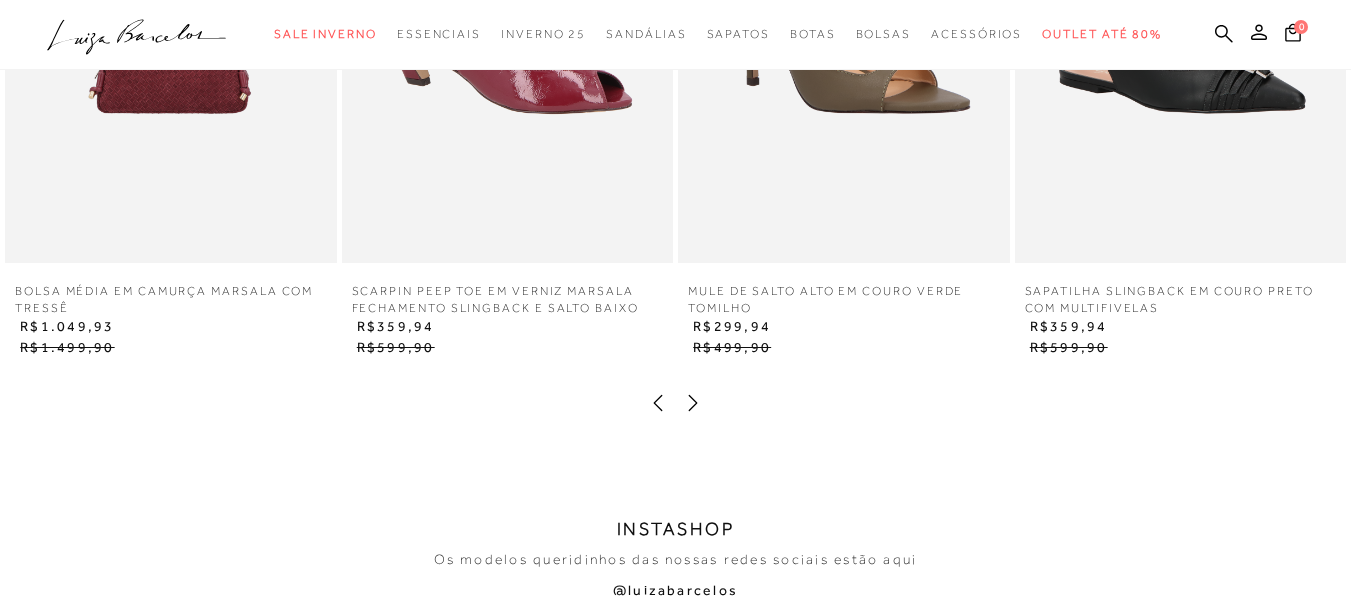 click 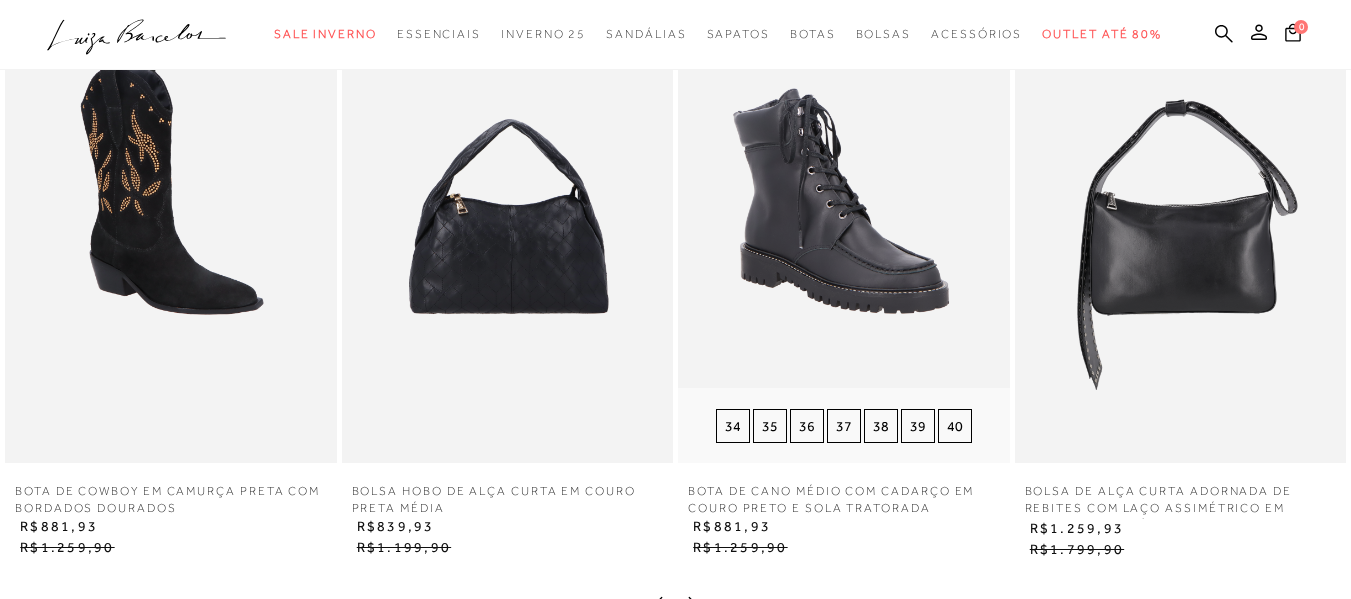 scroll, scrollTop: 3293, scrollLeft: 0, axis: vertical 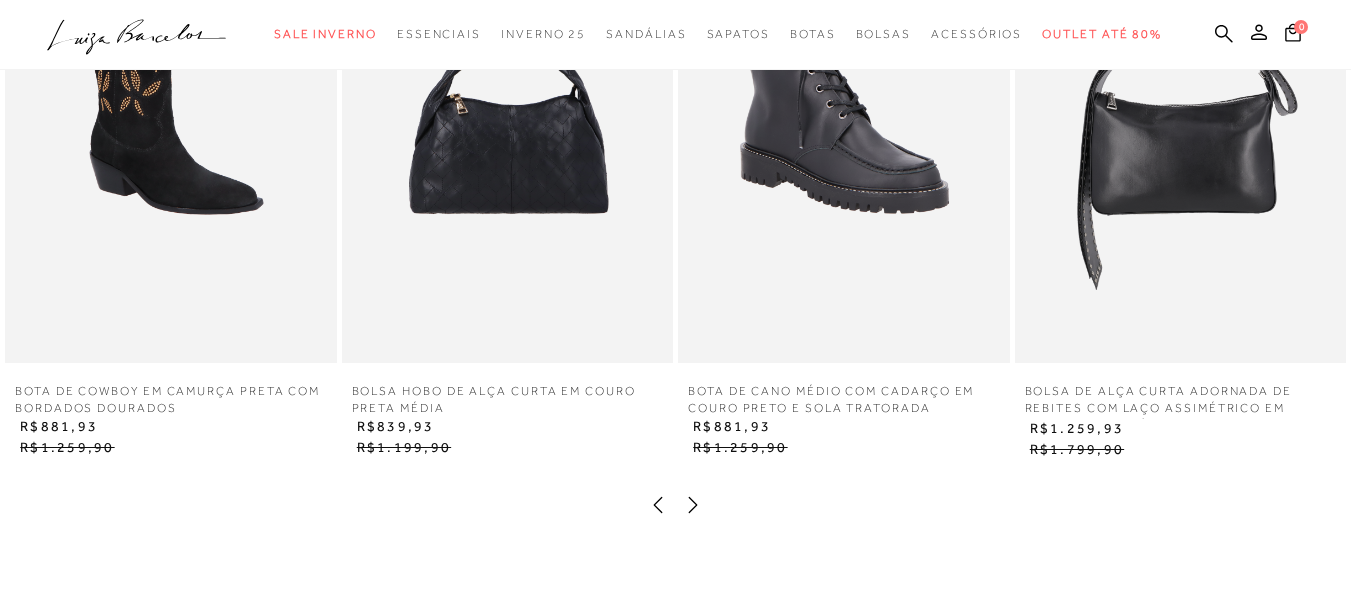 click 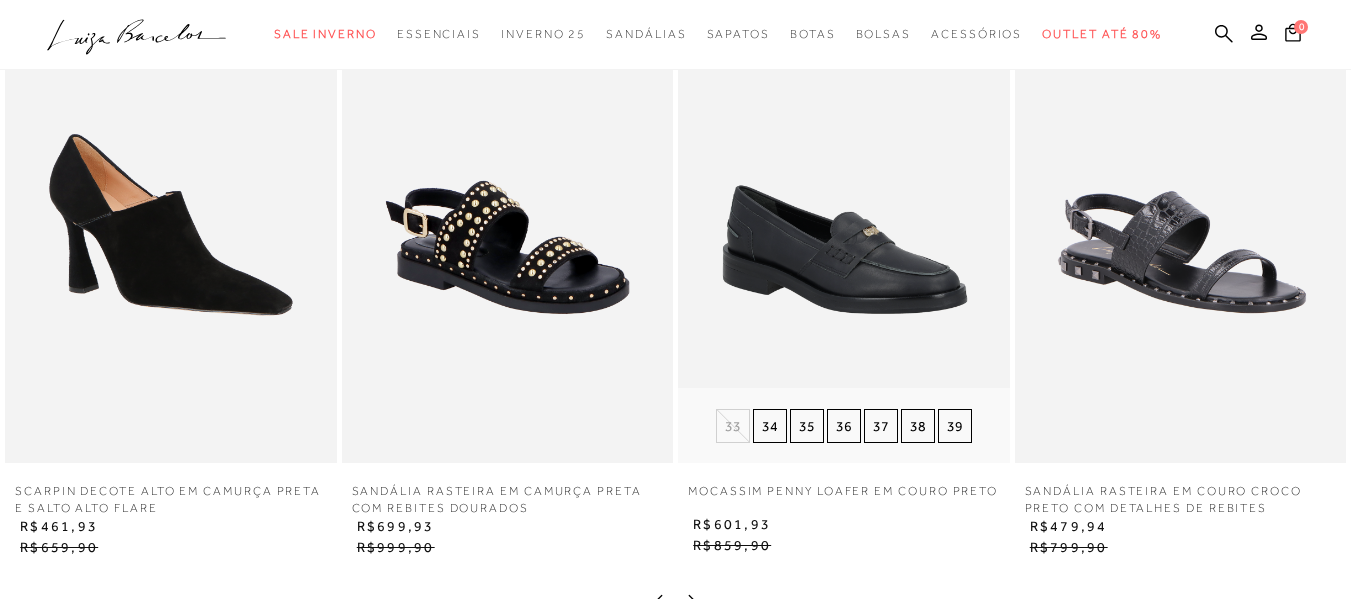 scroll, scrollTop: 3293, scrollLeft: 0, axis: vertical 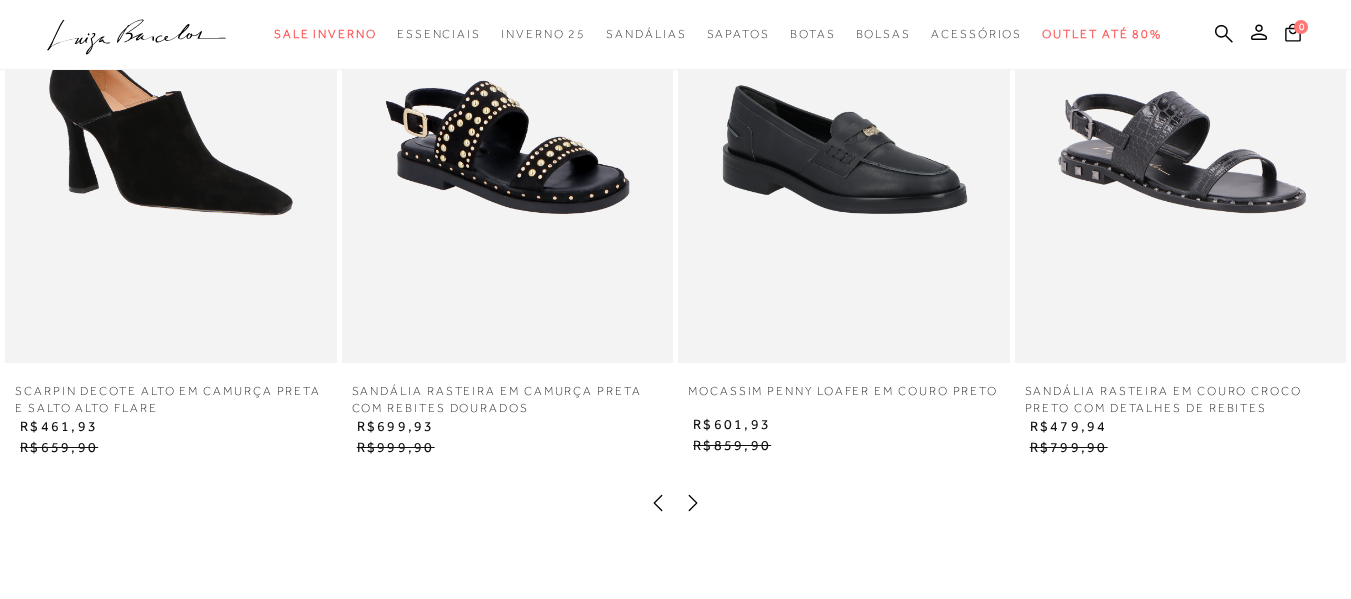 click 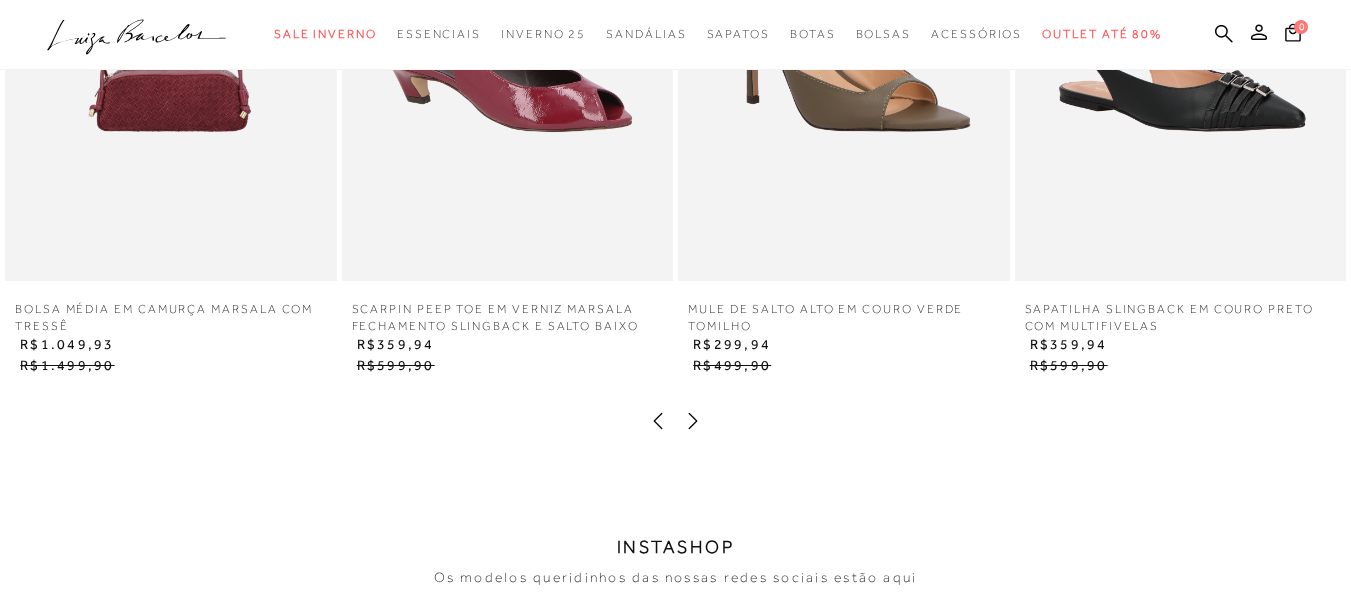 scroll, scrollTop: 3393, scrollLeft: 0, axis: vertical 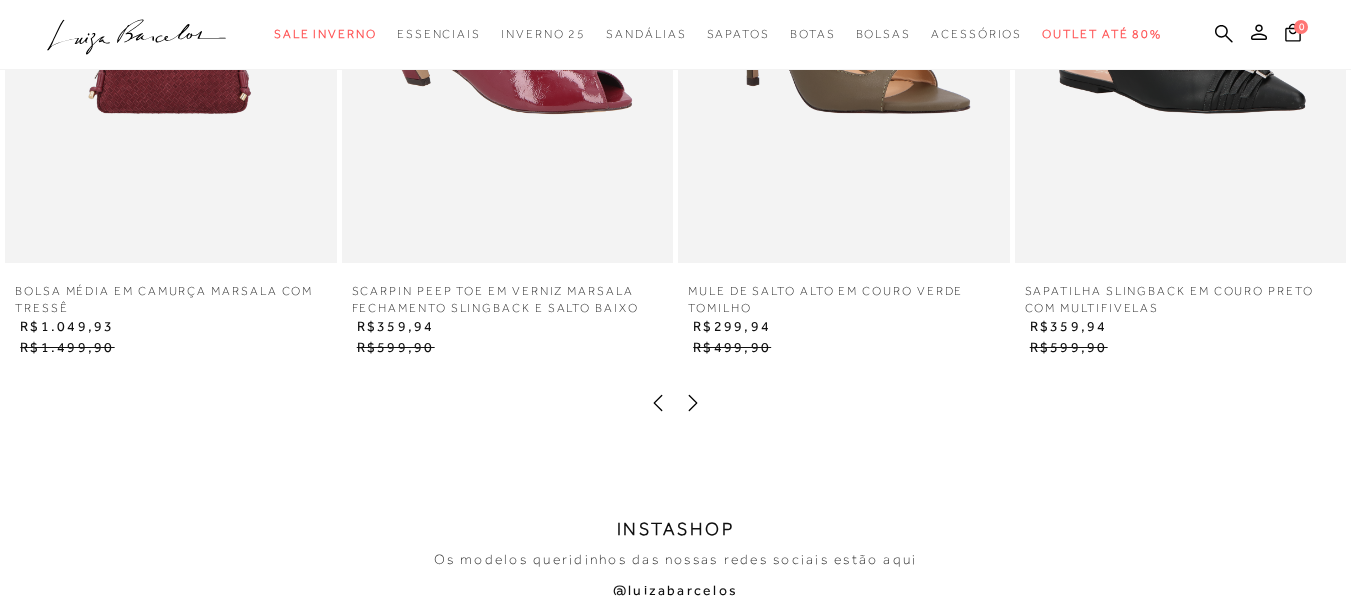 click 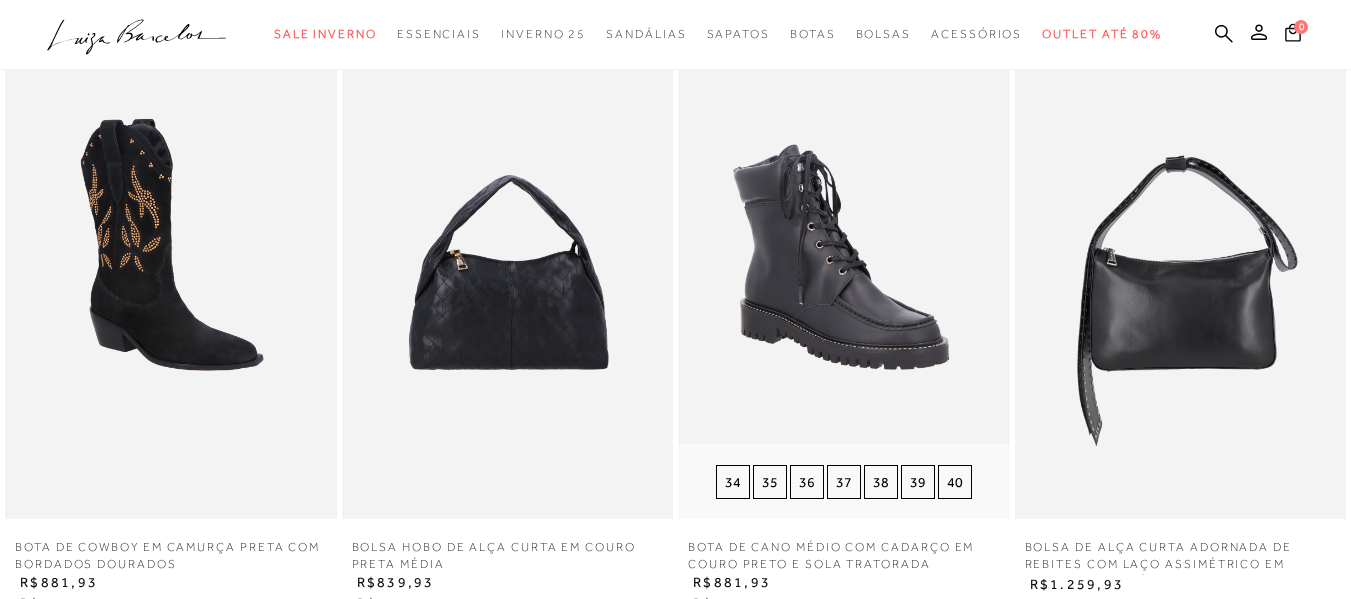 scroll, scrollTop: 2993, scrollLeft: 0, axis: vertical 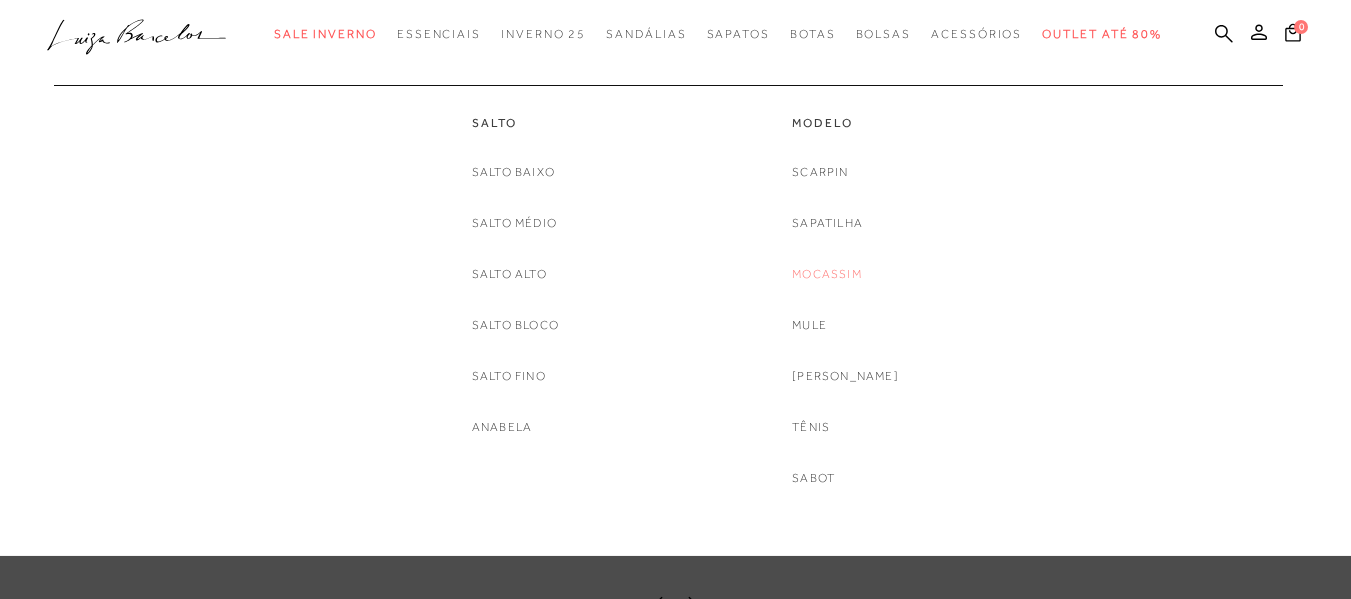 click on "Mocassim" at bounding box center (827, 274) 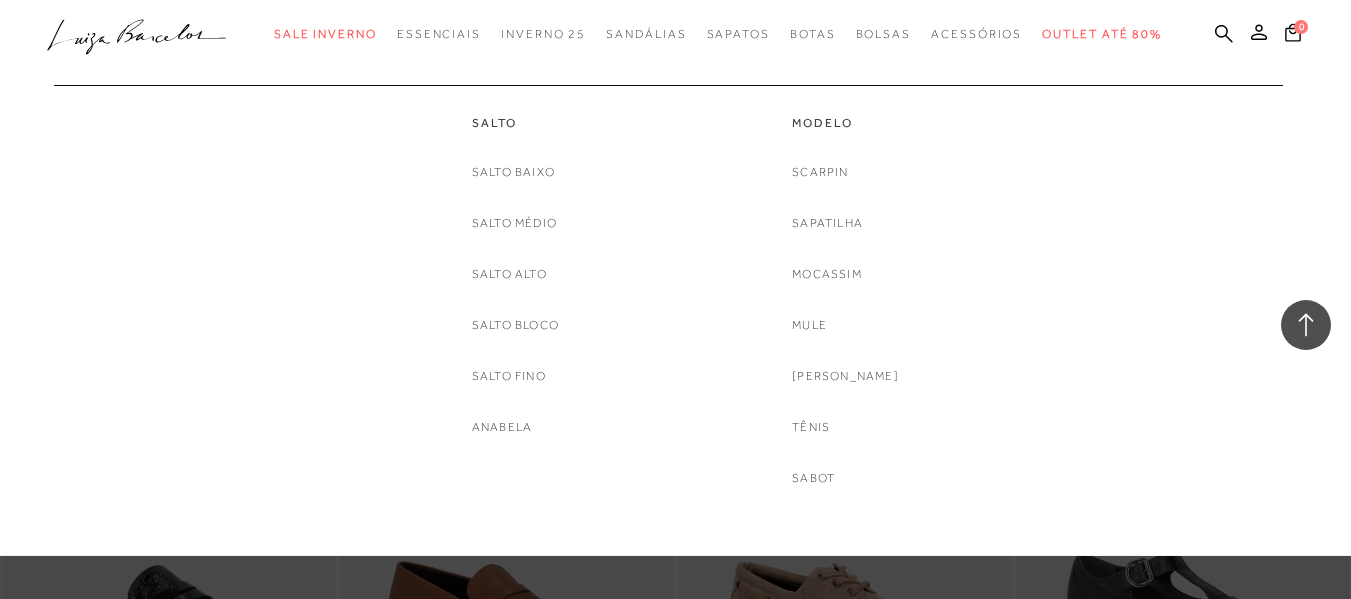 scroll, scrollTop: 2600, scrollLeft: 0, axis: vertical 